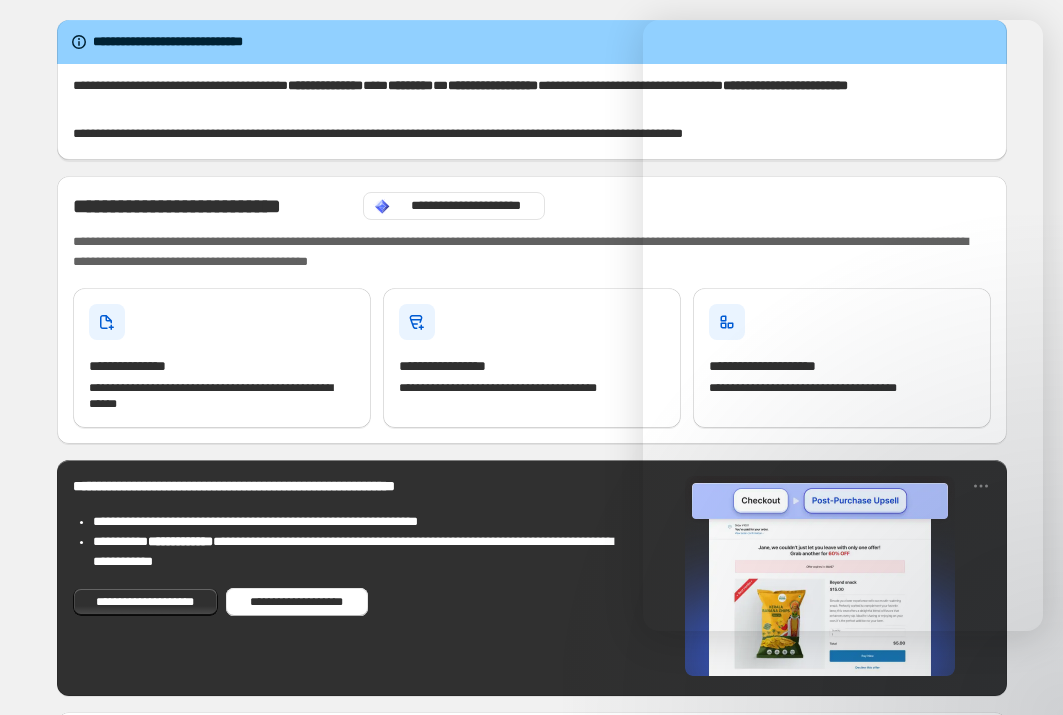 scroll, scrollTop: 0, scrollLeft: 0, axis: both 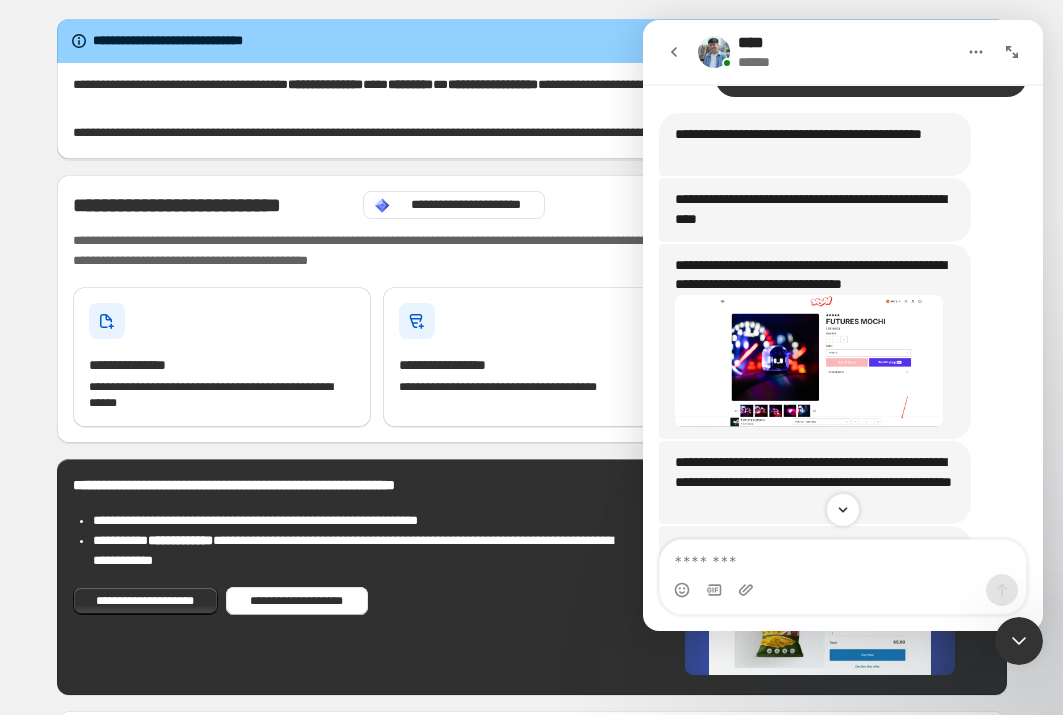 drag, startPoint x: 716, startPoint y: 330, endPoint x: 917, endPoint y: 333, distance: 201.02238 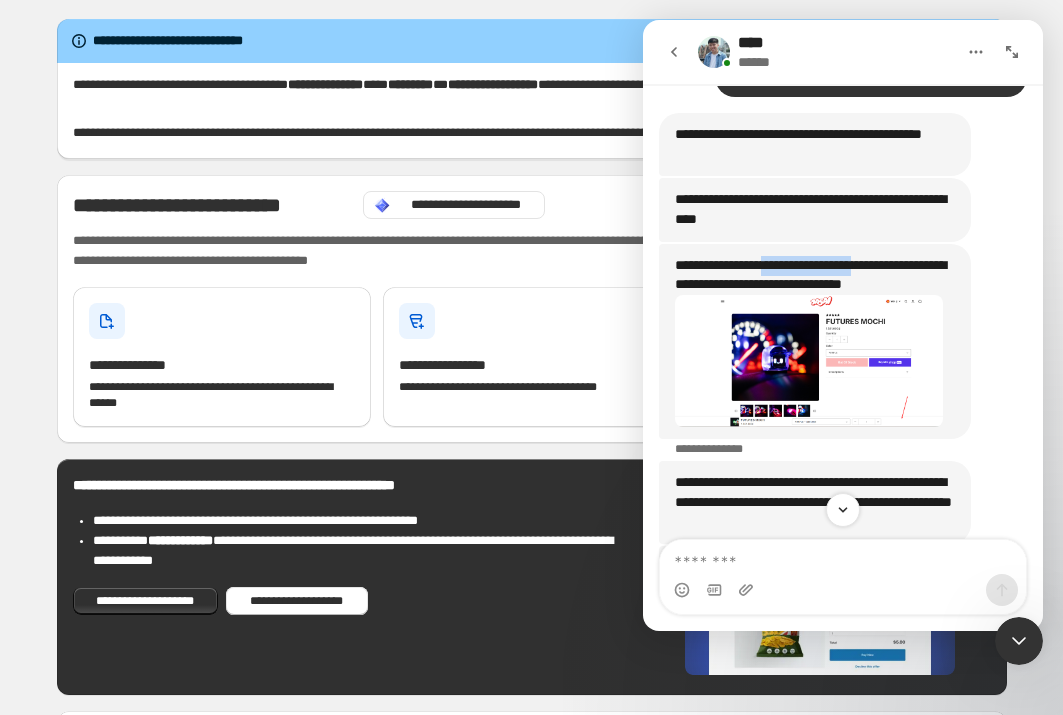 drag, startPoint x: 787, startPoint y: 323, endPoint x: 896, endPoint y: 333, distance: 109.457756 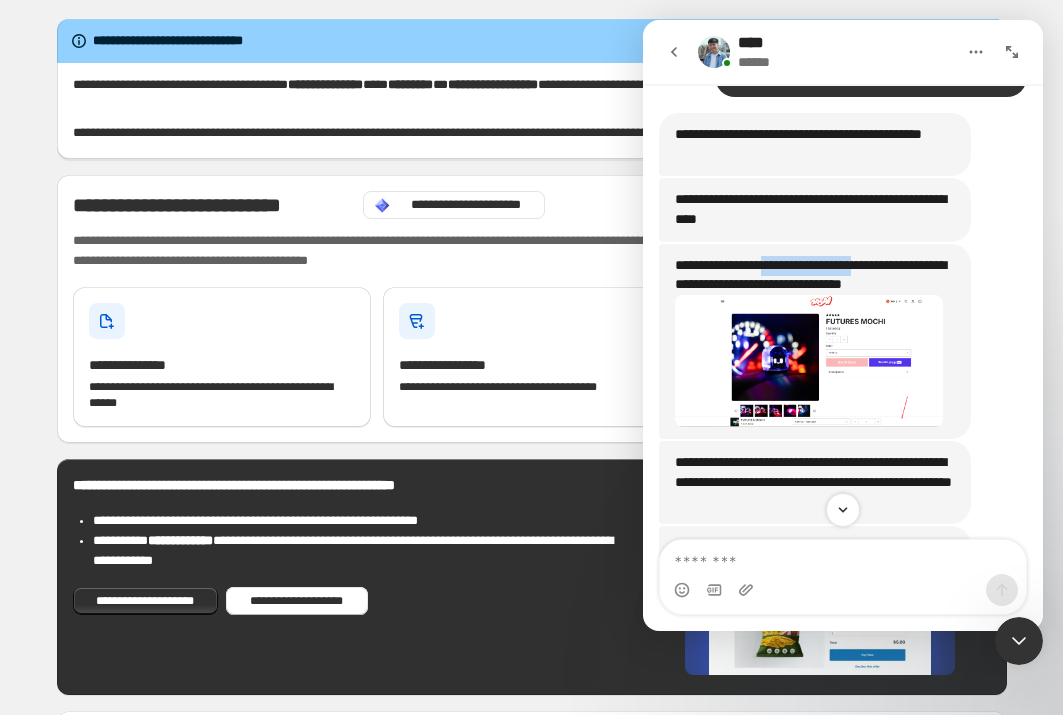 click on "**********" at bounding box center [815, 275] 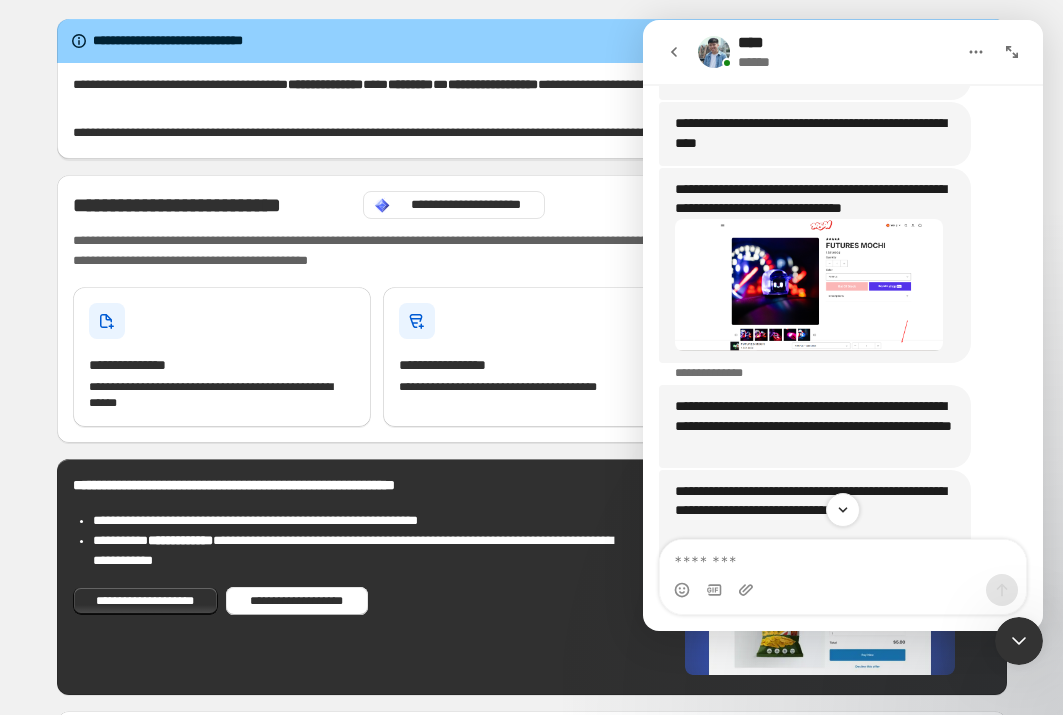 scroll, scrollTop: 4173, scrollLeft: 0, axis: vertical 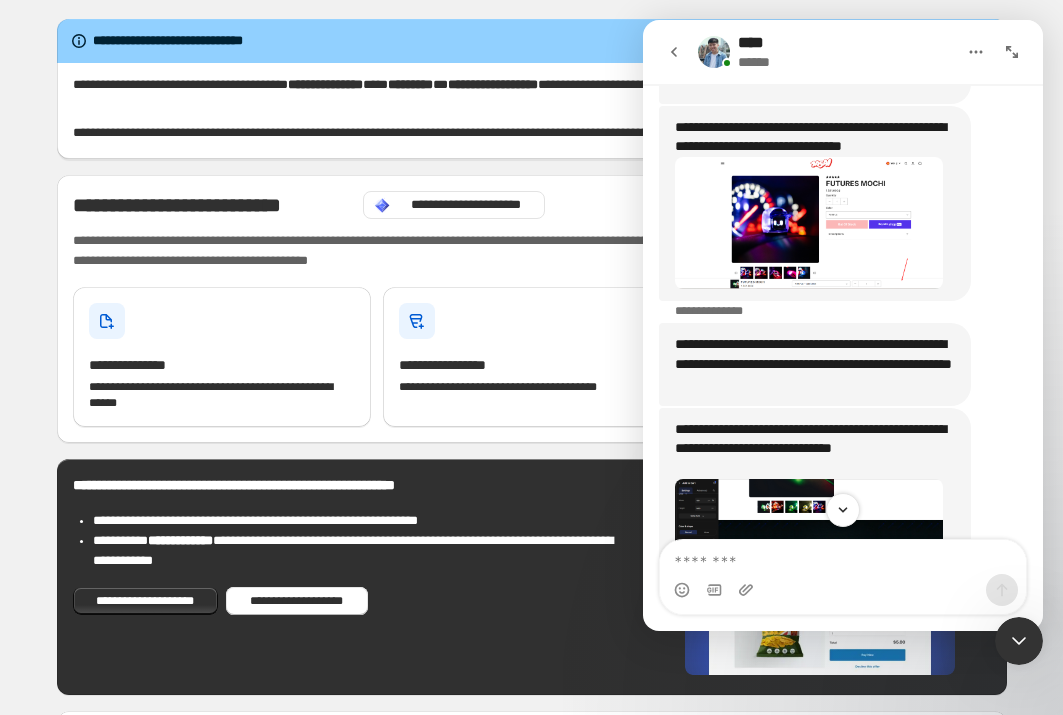 drag, startPoint x: 716, startPoint y: 408, endPoint x: 905, endPoint y: 416, distance: 189.16924 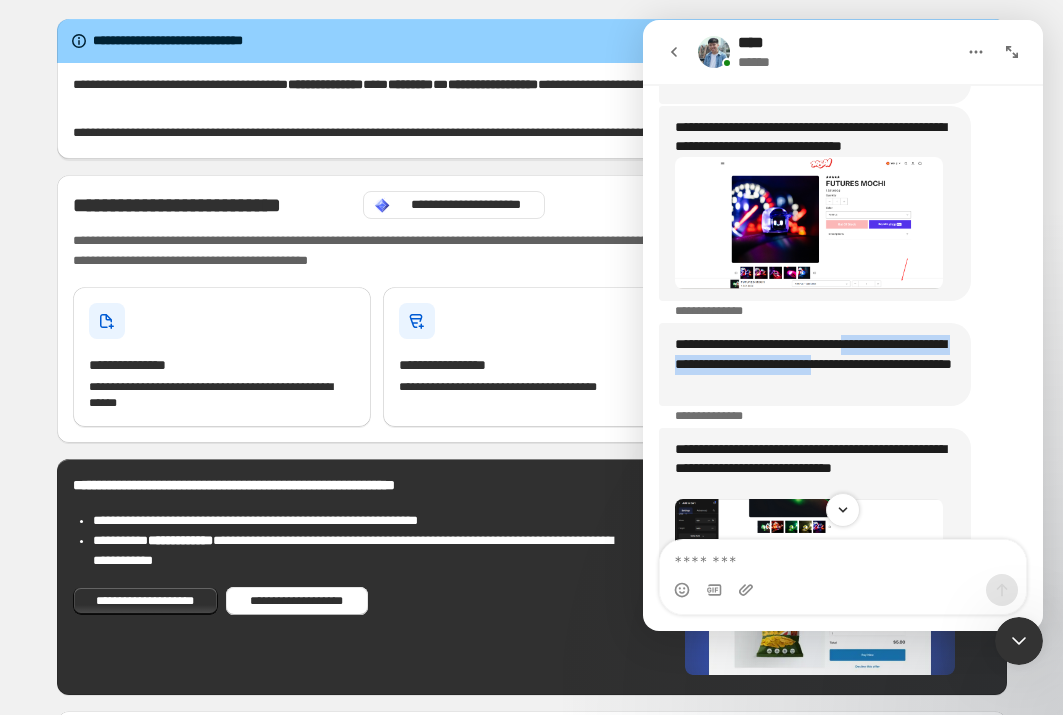 drag, startPoint x: 874, startPoint y: 403, endPoint x: 927, endPoint y: 431, distance: 59.94164 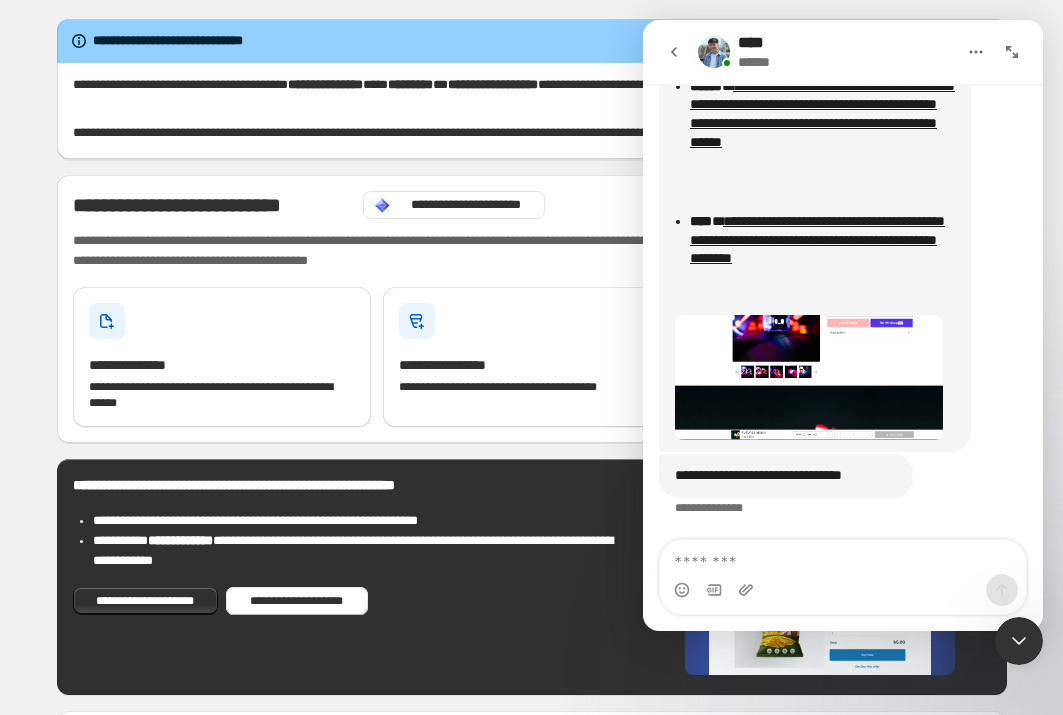 scroll, scrollTop: 4873, scrollLeft: 0, axis: vertical 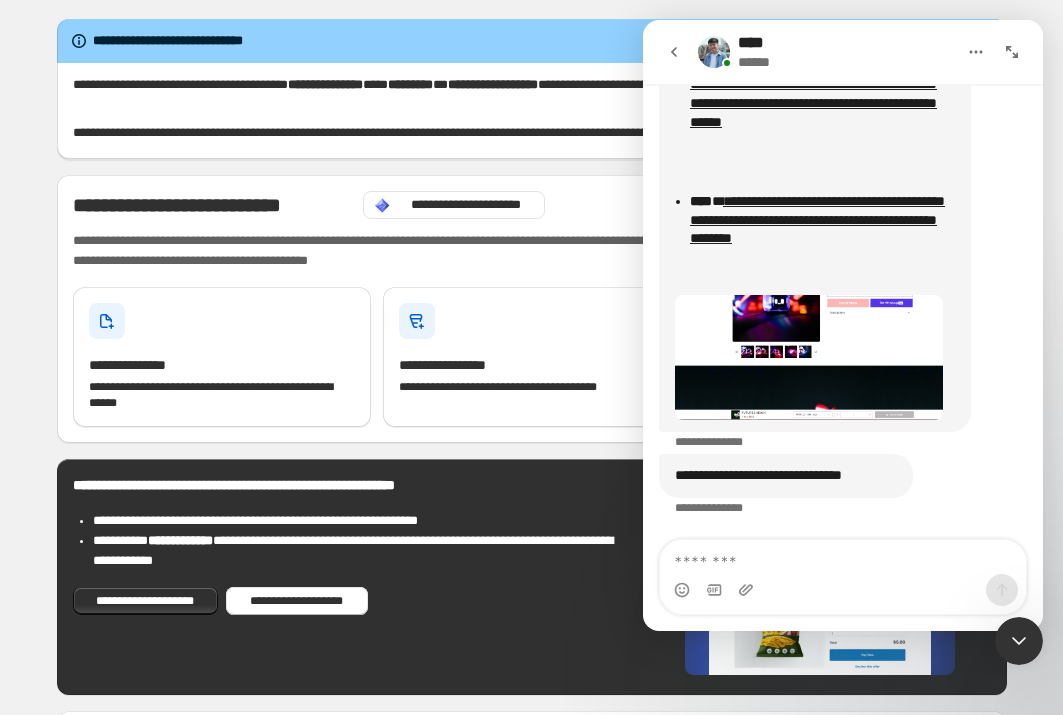 click at bounding box center (809, 357) 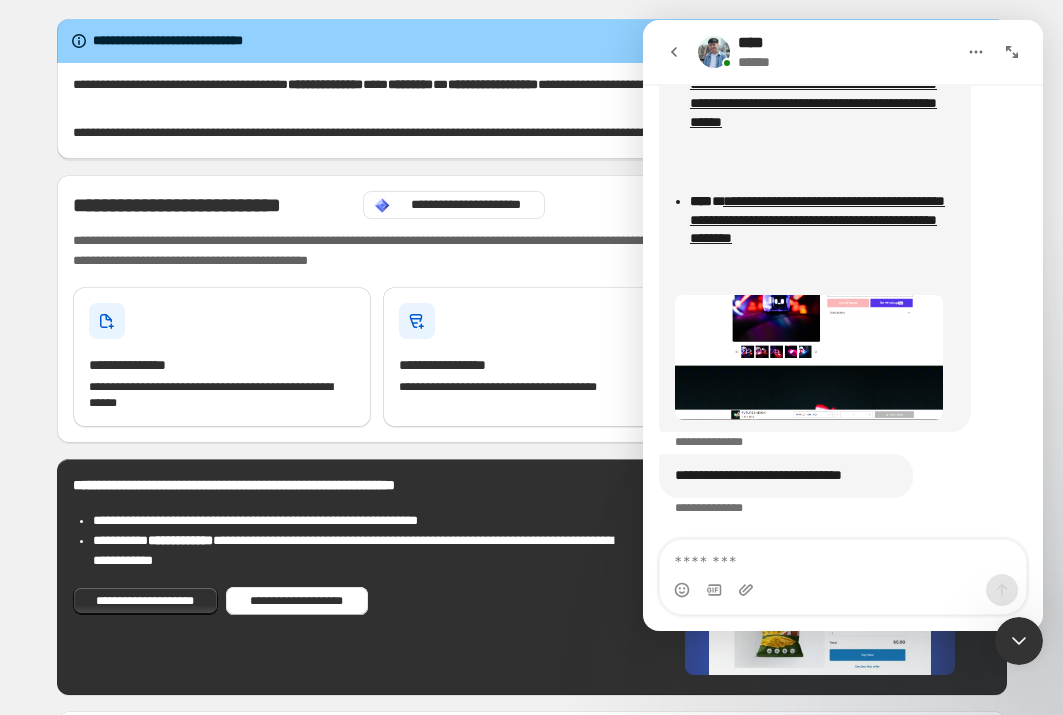 scroll, scrollTop: 0, scrollLeft: 0, axis: both 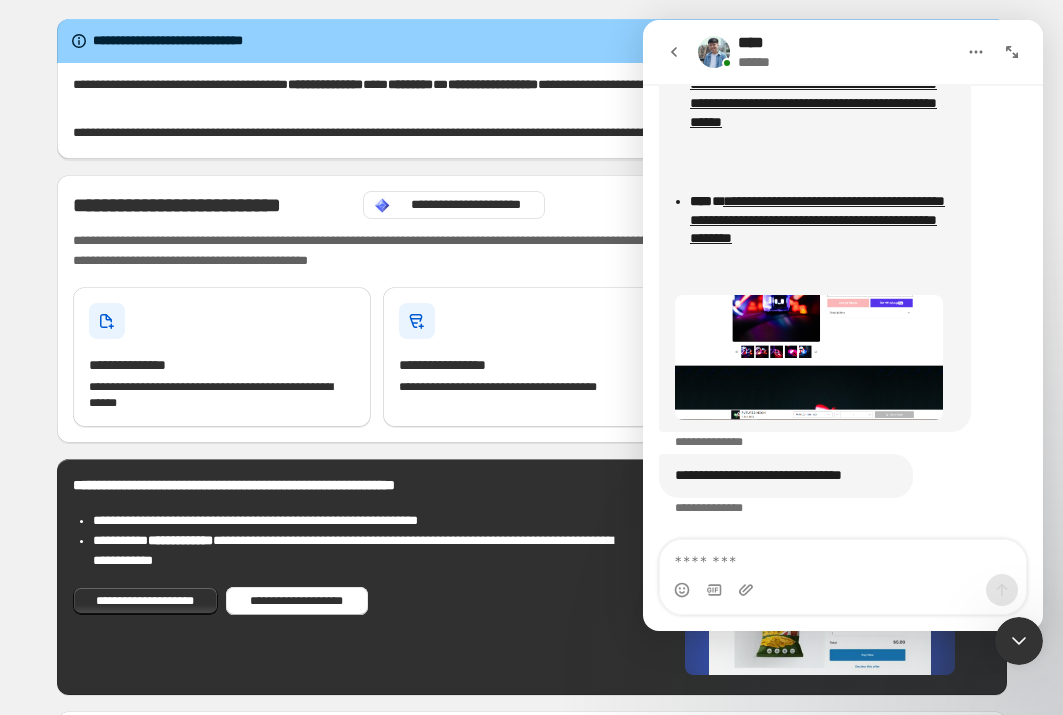 click at bounding box center [531, 377] 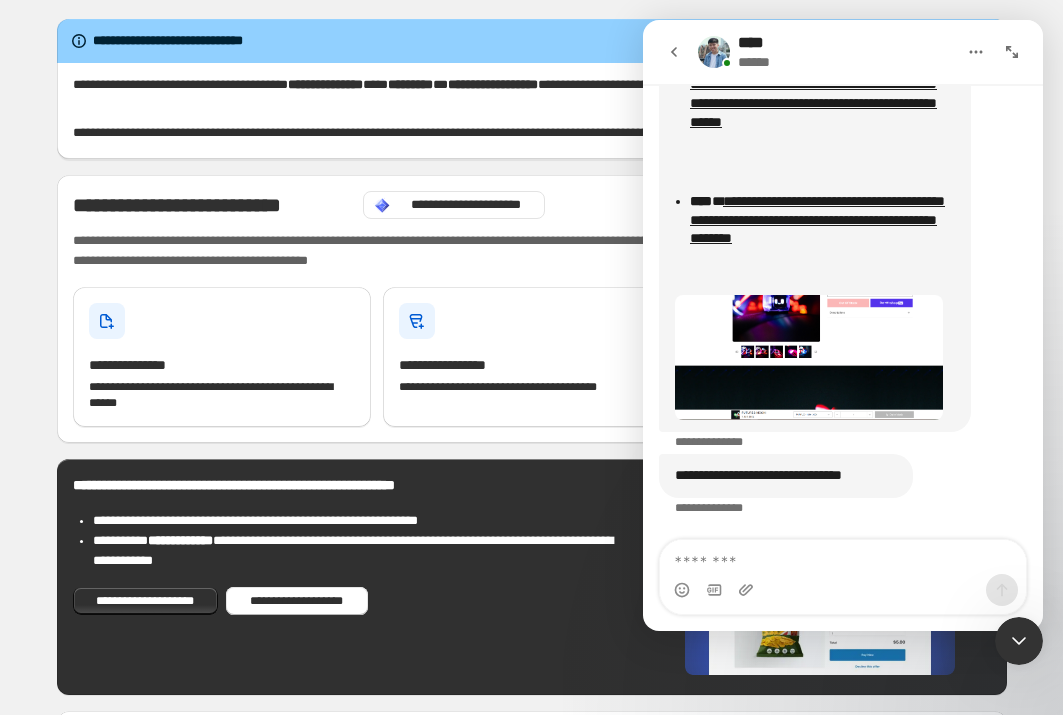 click at bounding box center [809, 357] 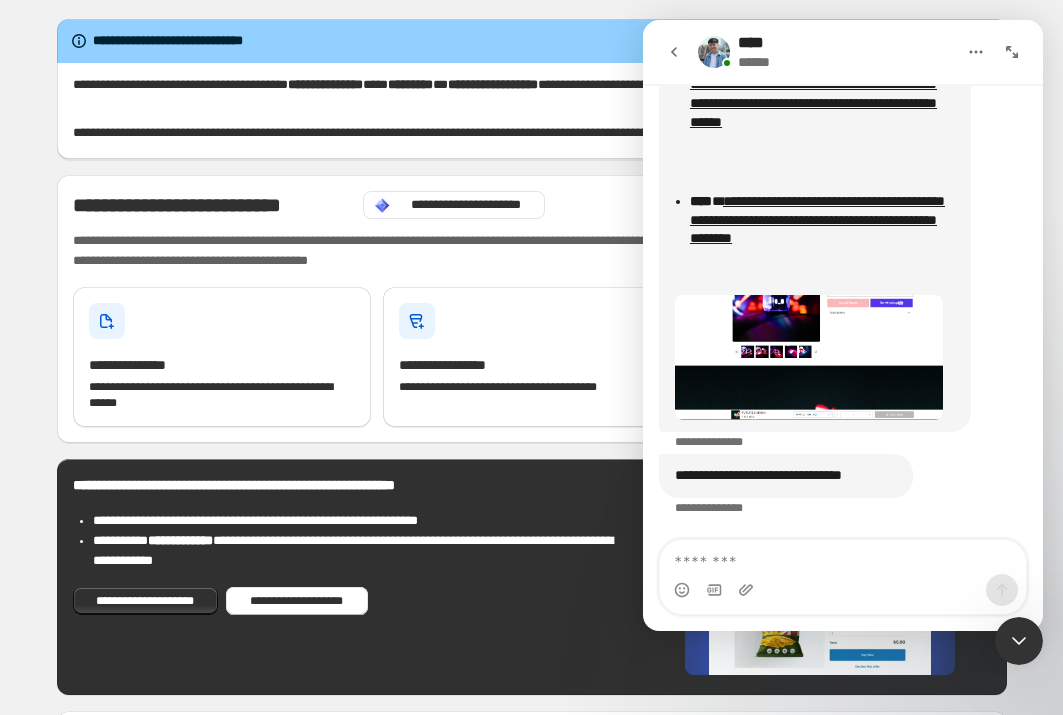 click at bounding box center [531, 377] 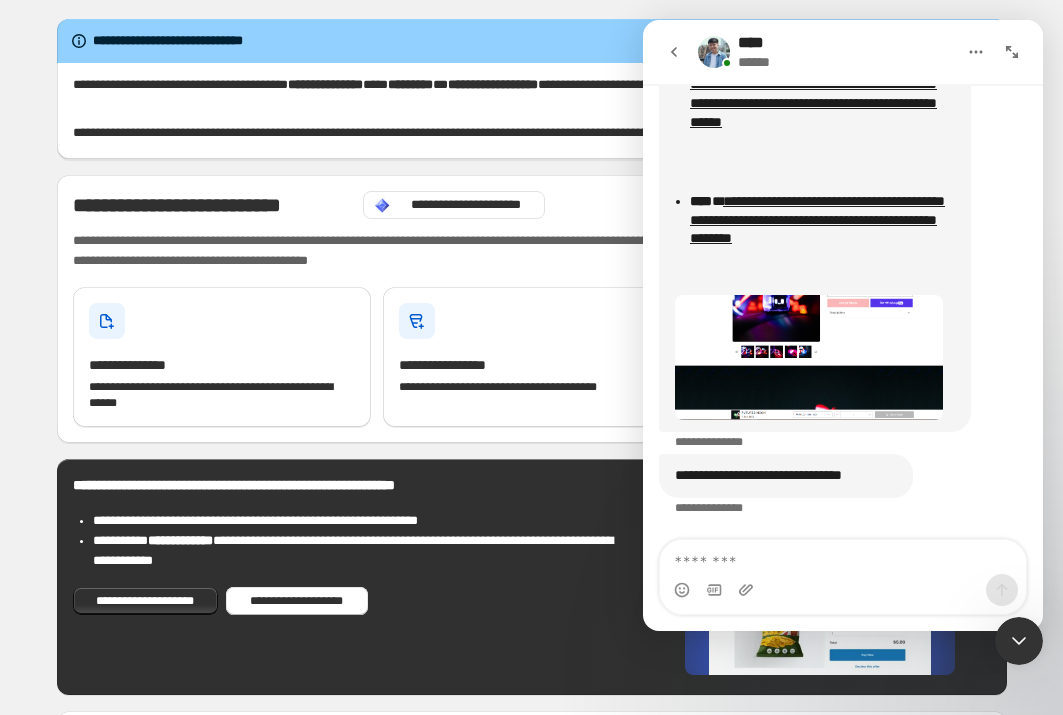 click at bounding box center [809, 357] 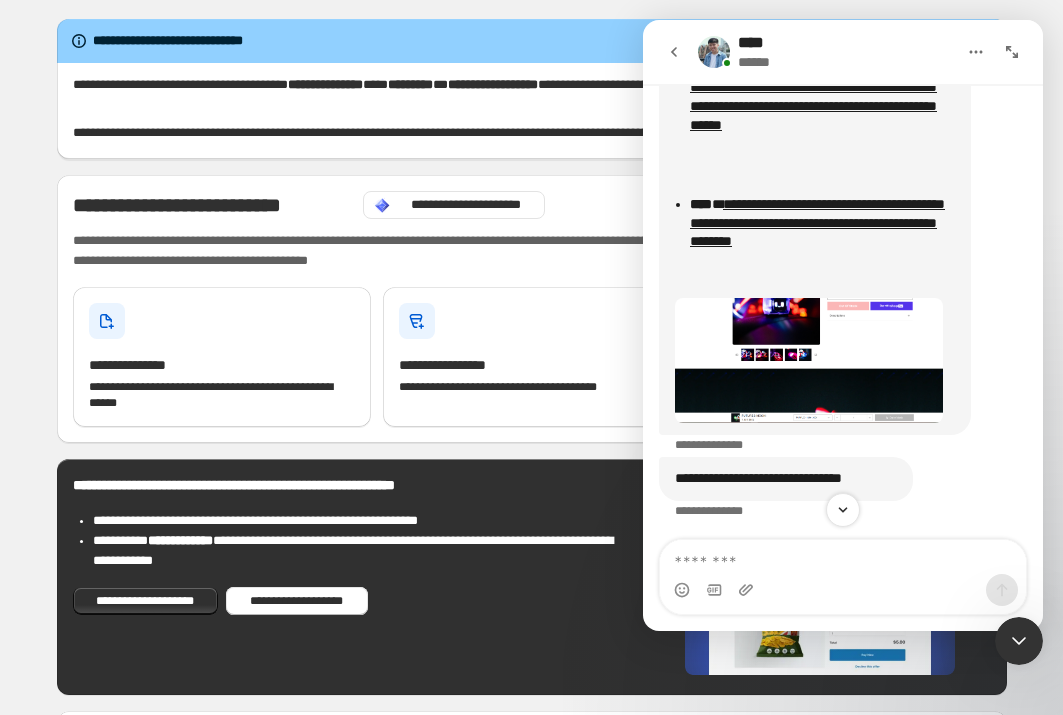 scroll, scrollTop: 4893, scrollLeft: 0, axis: vertical 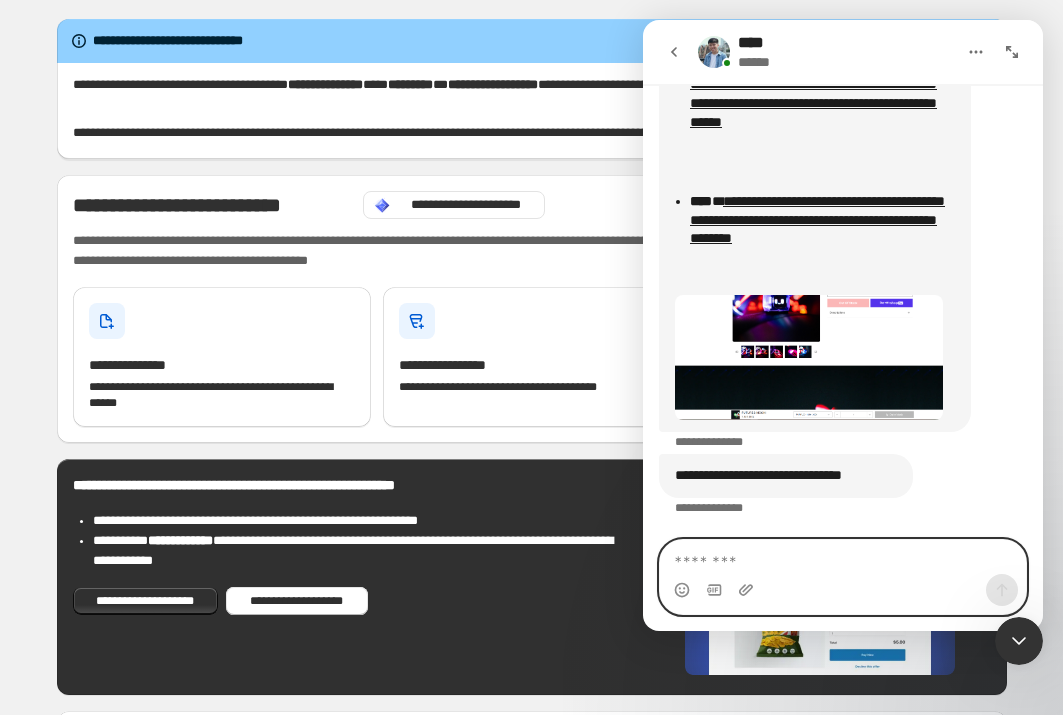 click at bounding box center [843, 557] 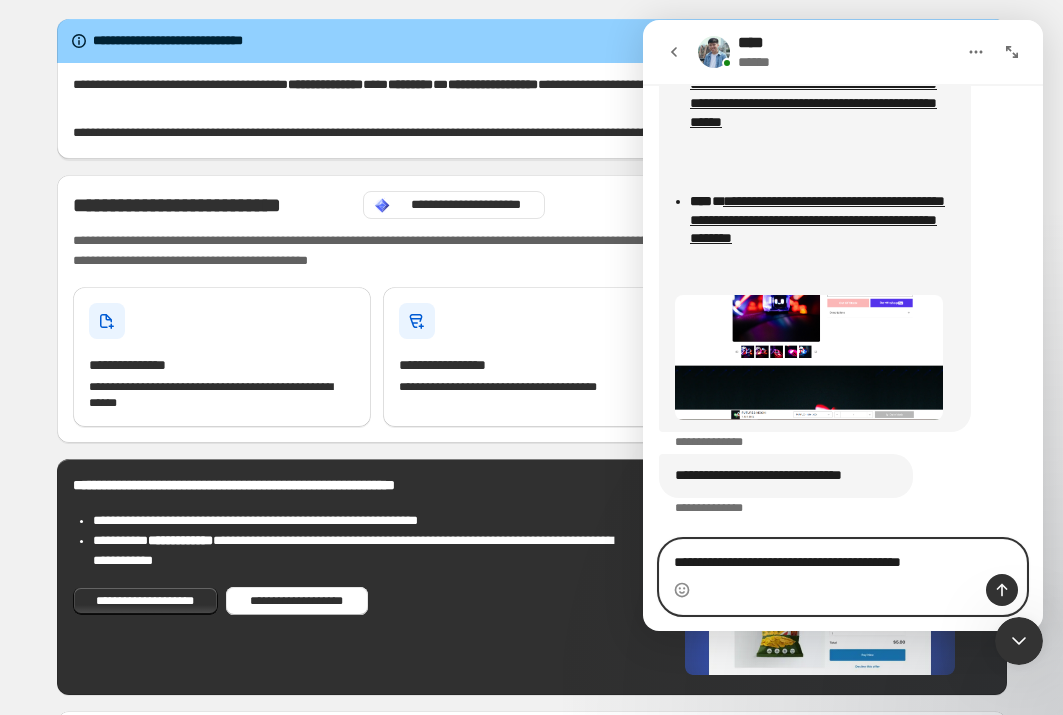 type on "**********" 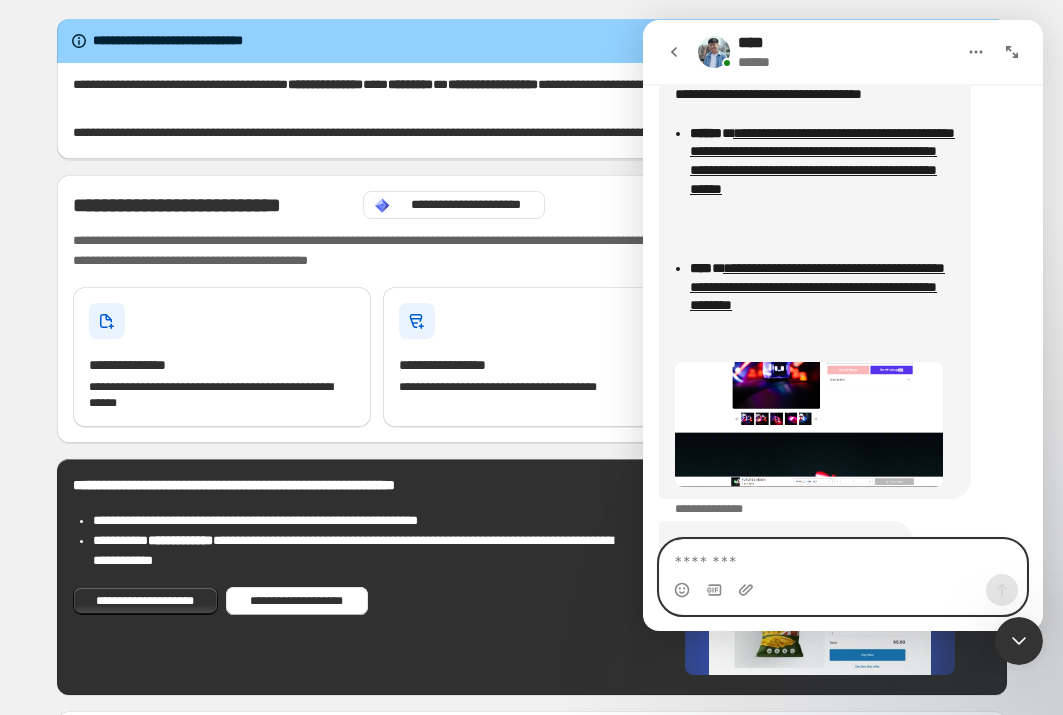 scroll, scrollTop: 4736, scrollLeft: 0, axis: vertical 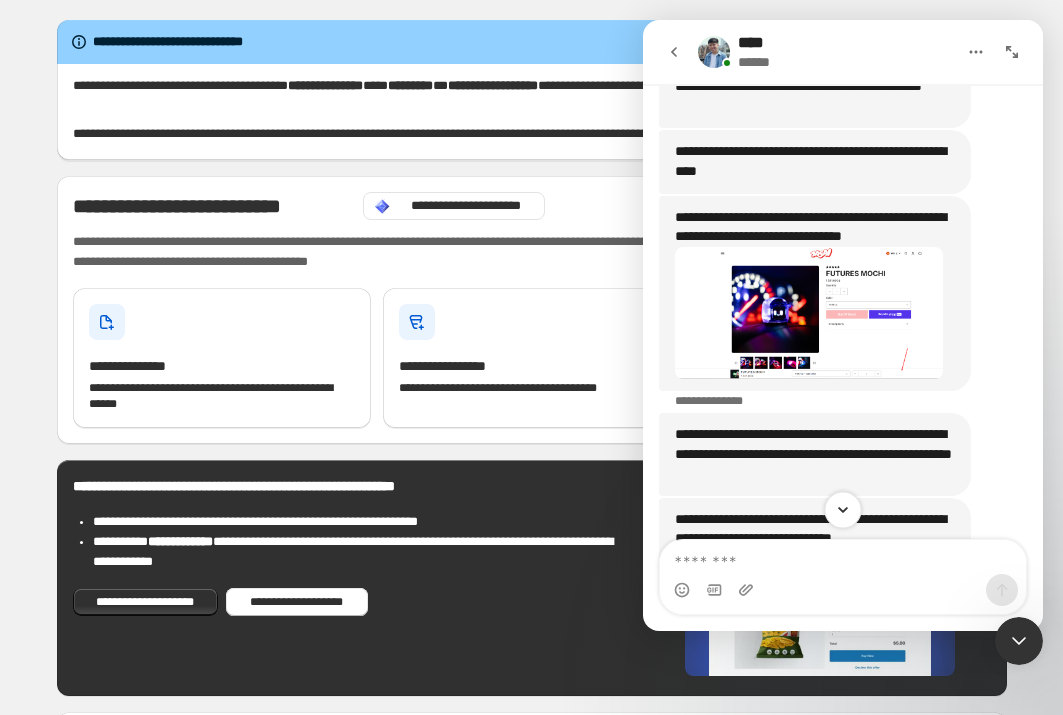 click 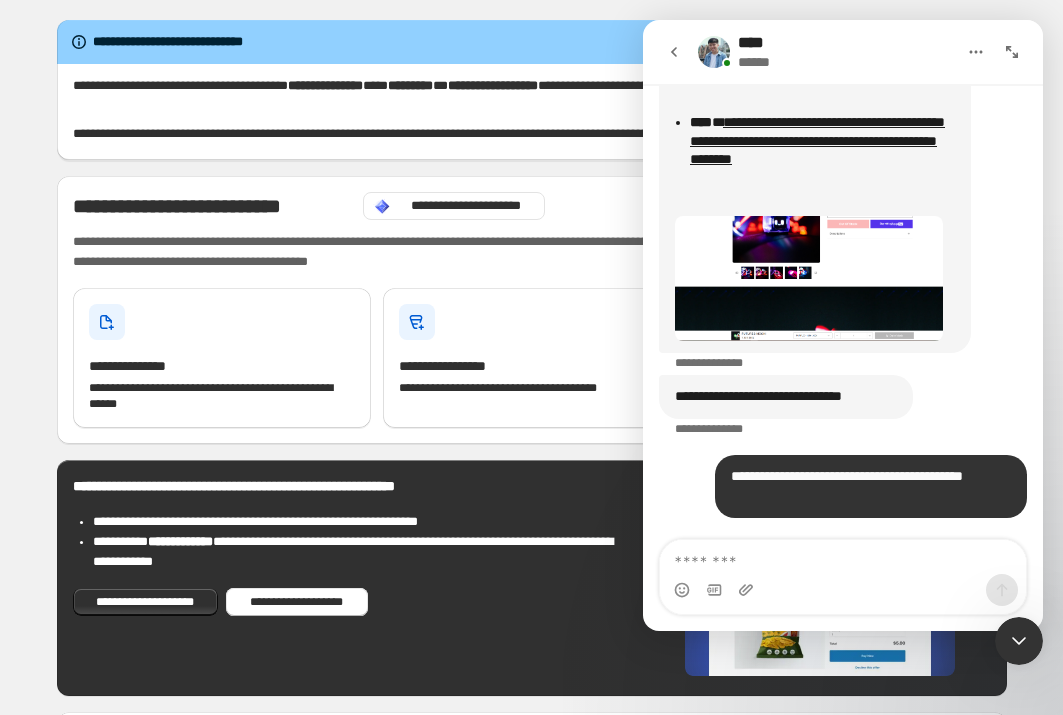 scroll, scrollTop: 4972, scrollLeft: 0, axis: vertical 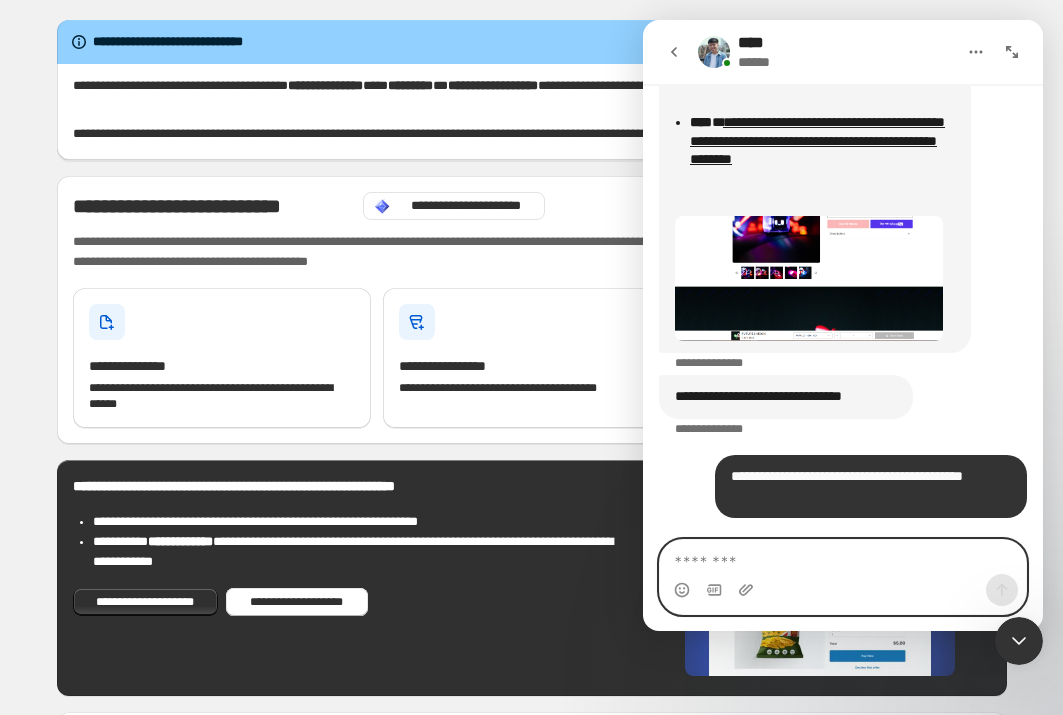 click at bounding box center (843, 557) 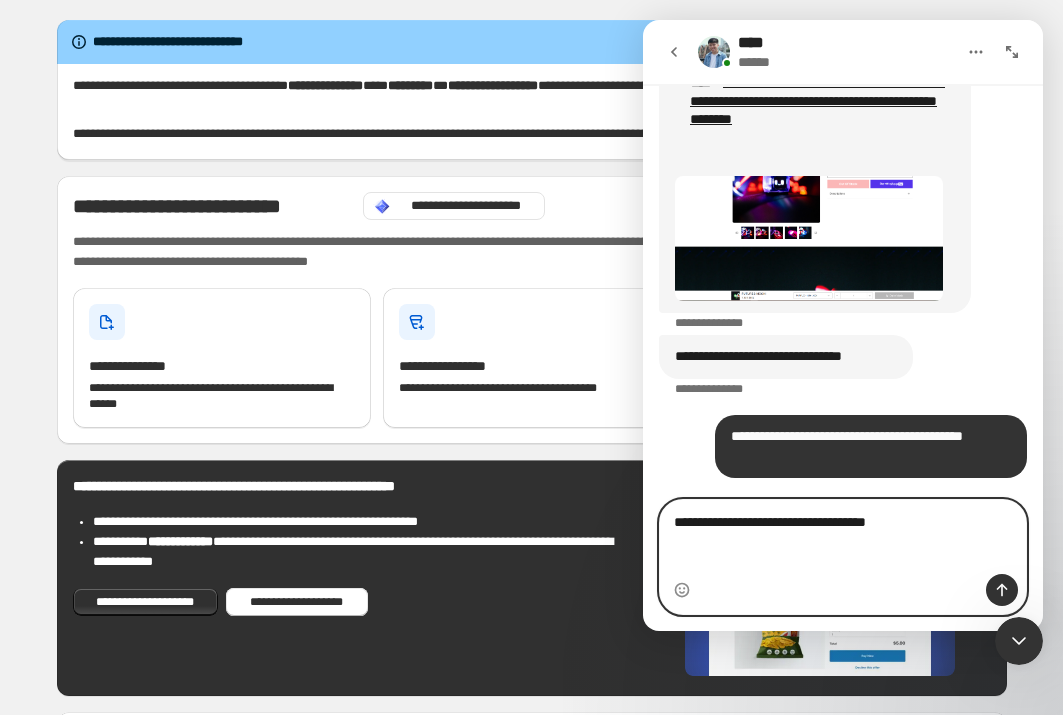scroll, scrollTop: 5012, scrollLeft: 0, axis: vertical 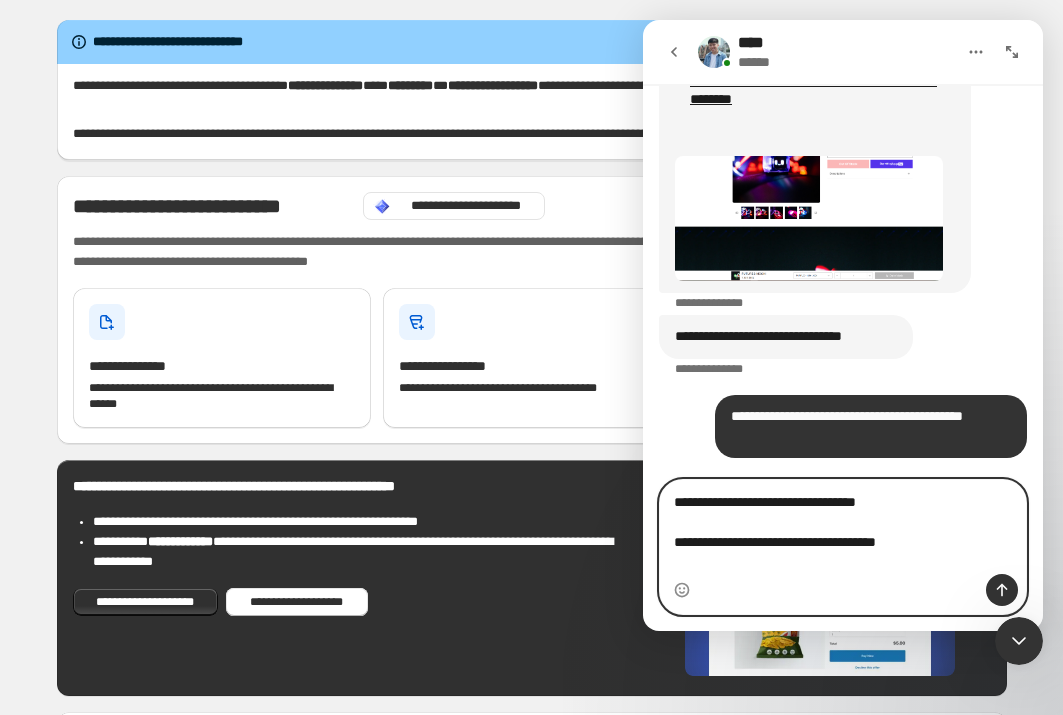 paste on "**********" 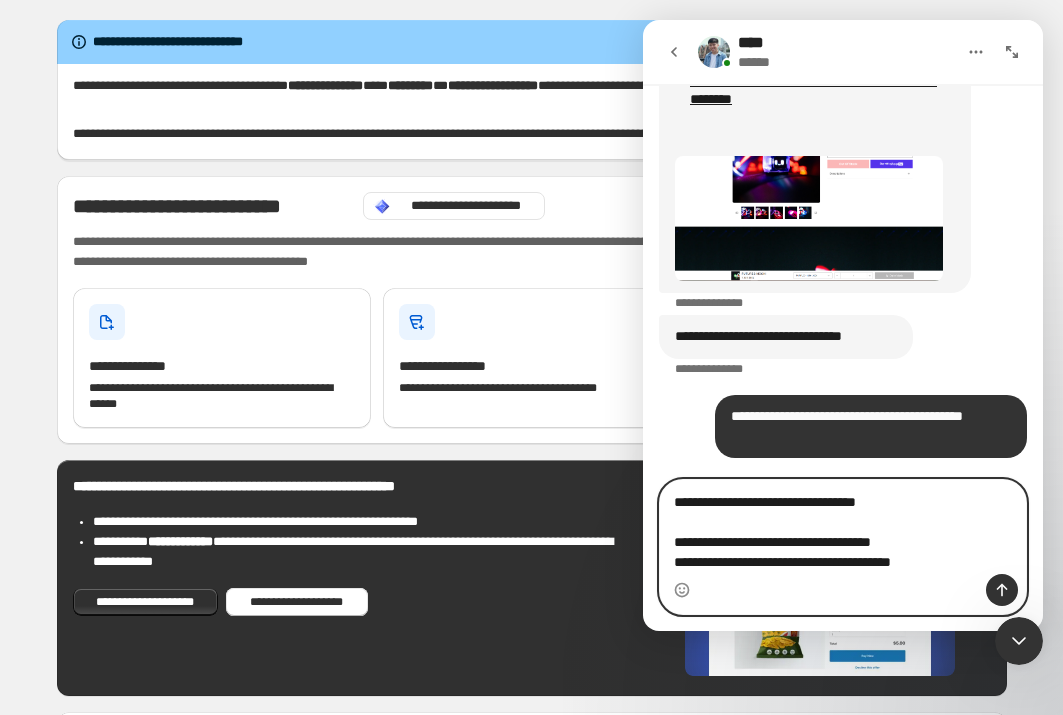 type on "**********" 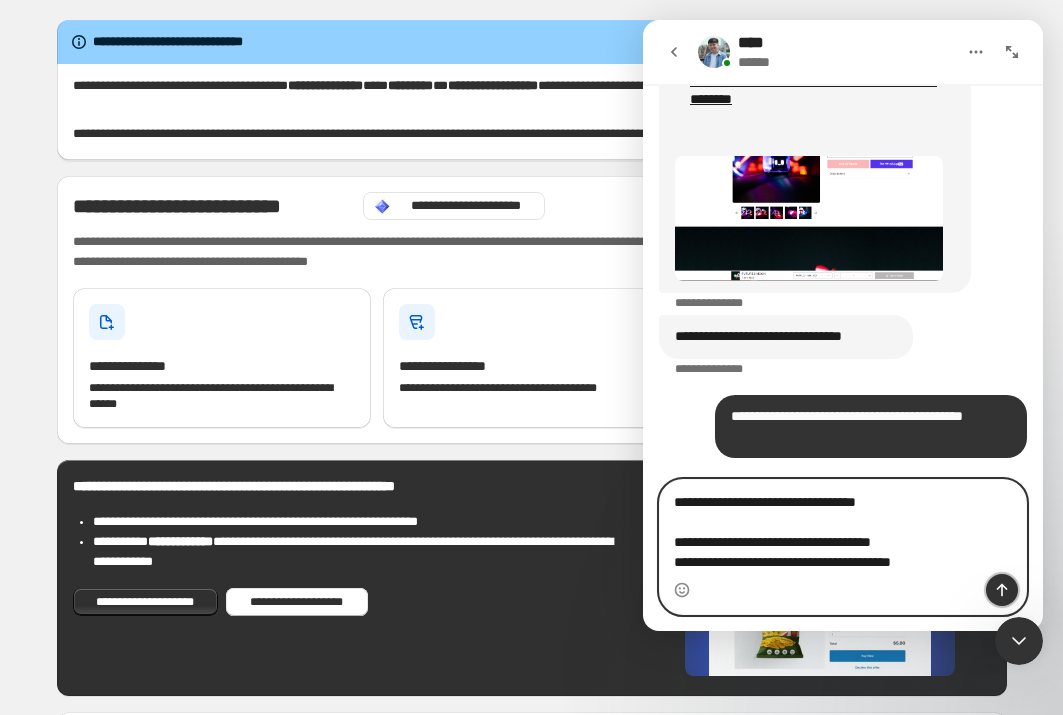 click 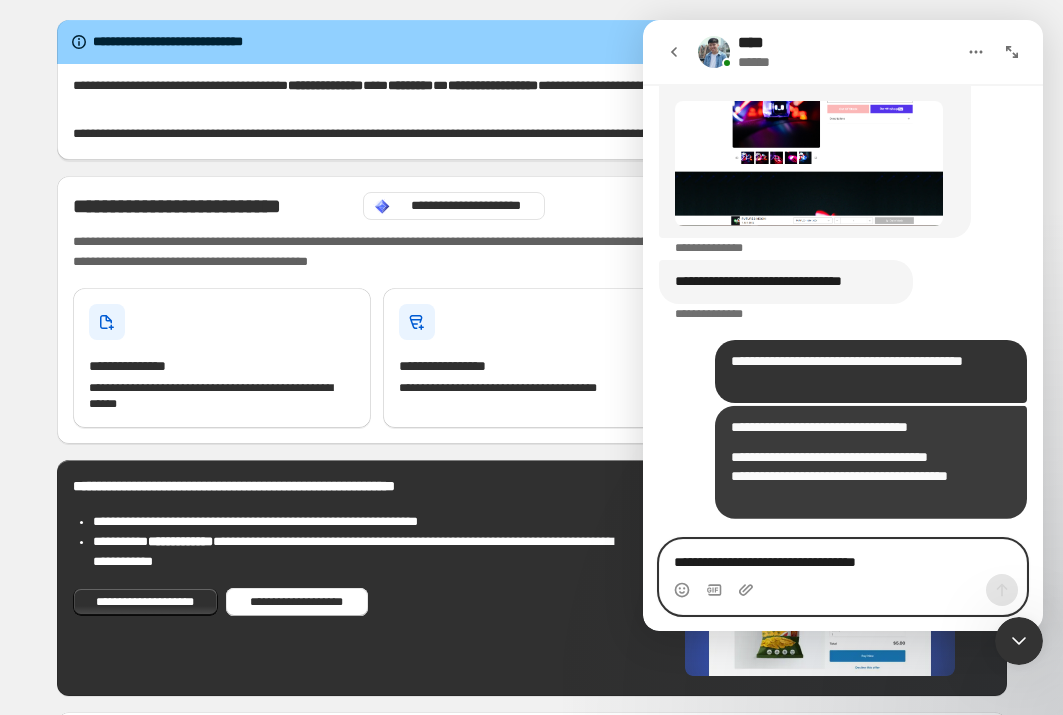 scroll, scrollTop: 5086, scrollLeft: 0, axis: vertical 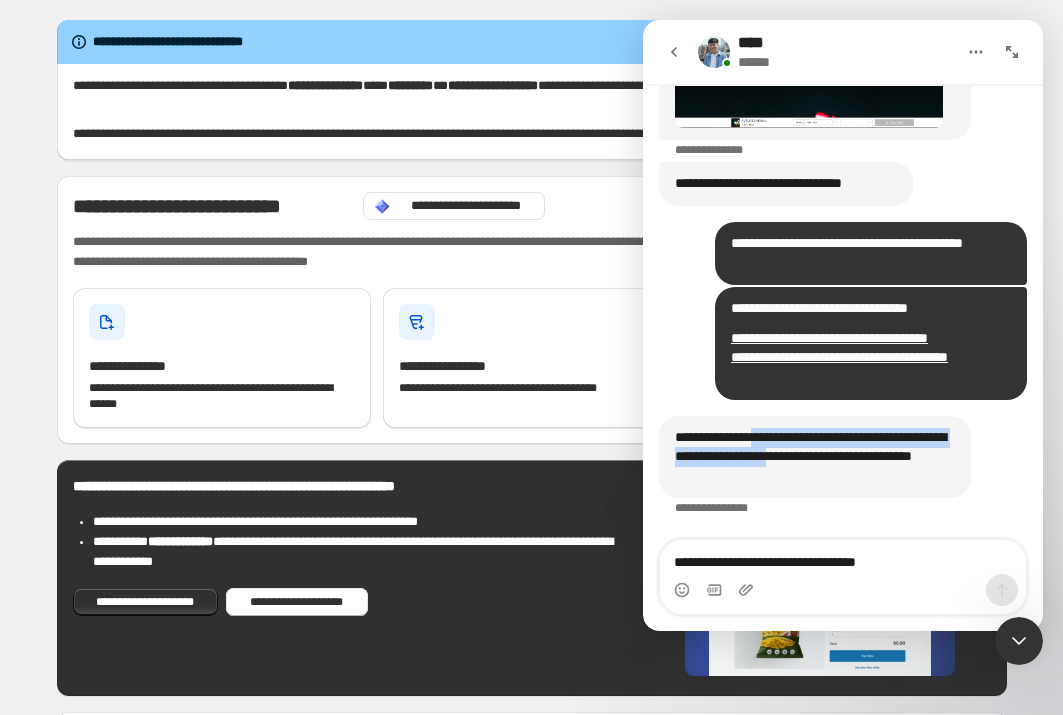 drag, startPoint x: 870, startPoint y: 438, endPoint x: 895, endPoint y: 460, distance: 33.30165 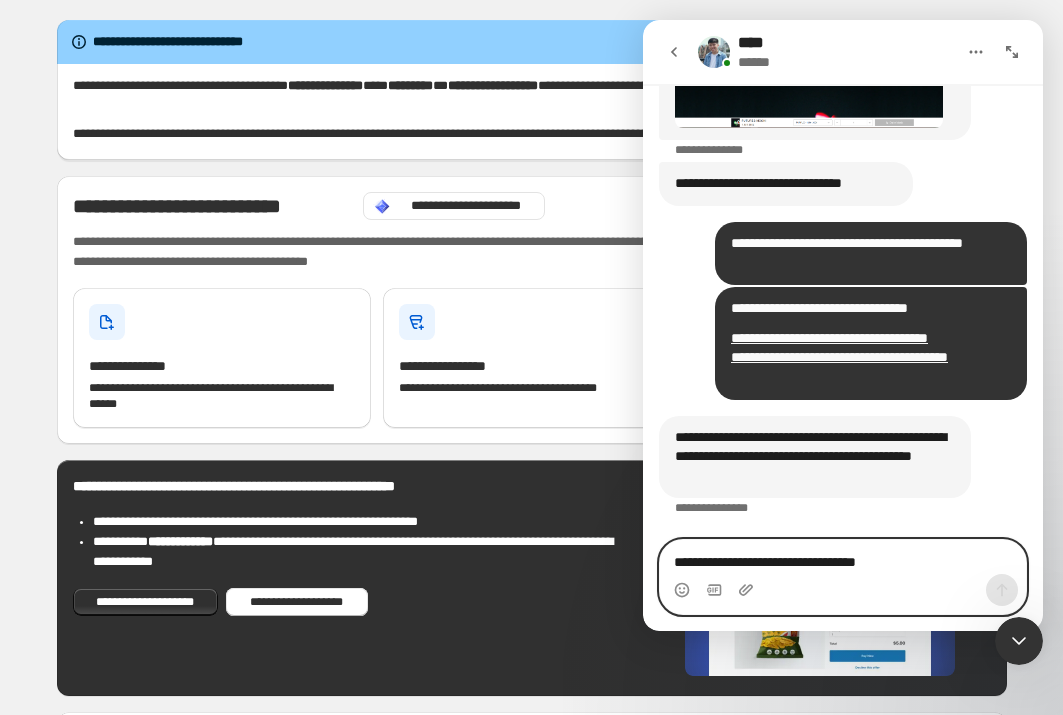 click on "**********" at bounding box center [843, 557] 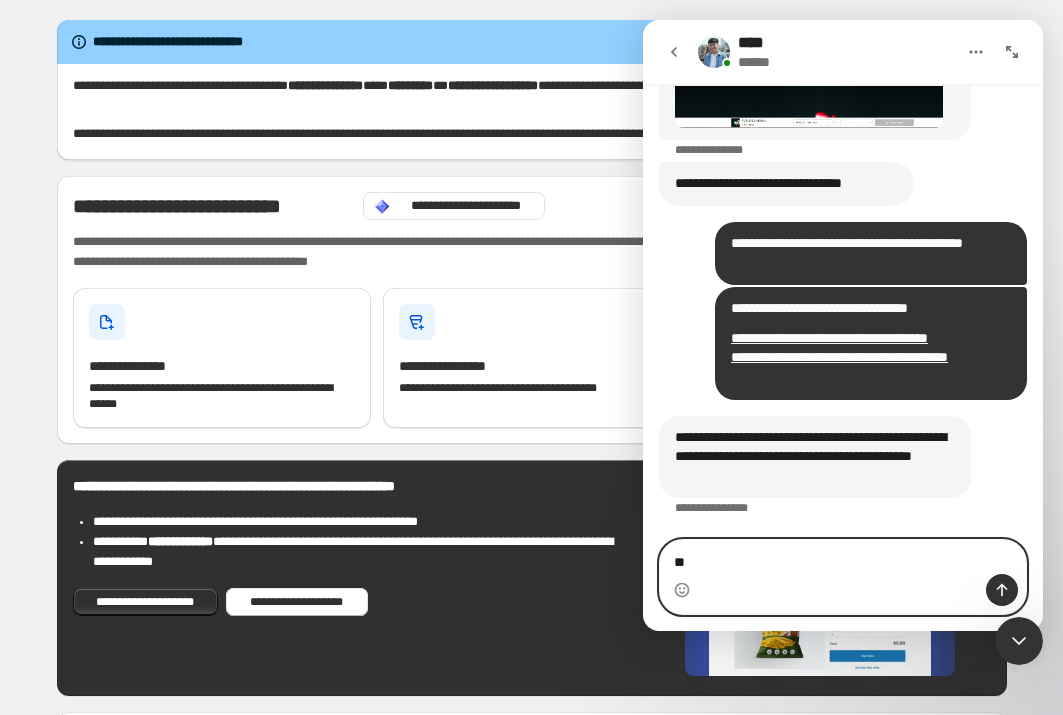 type on "*" 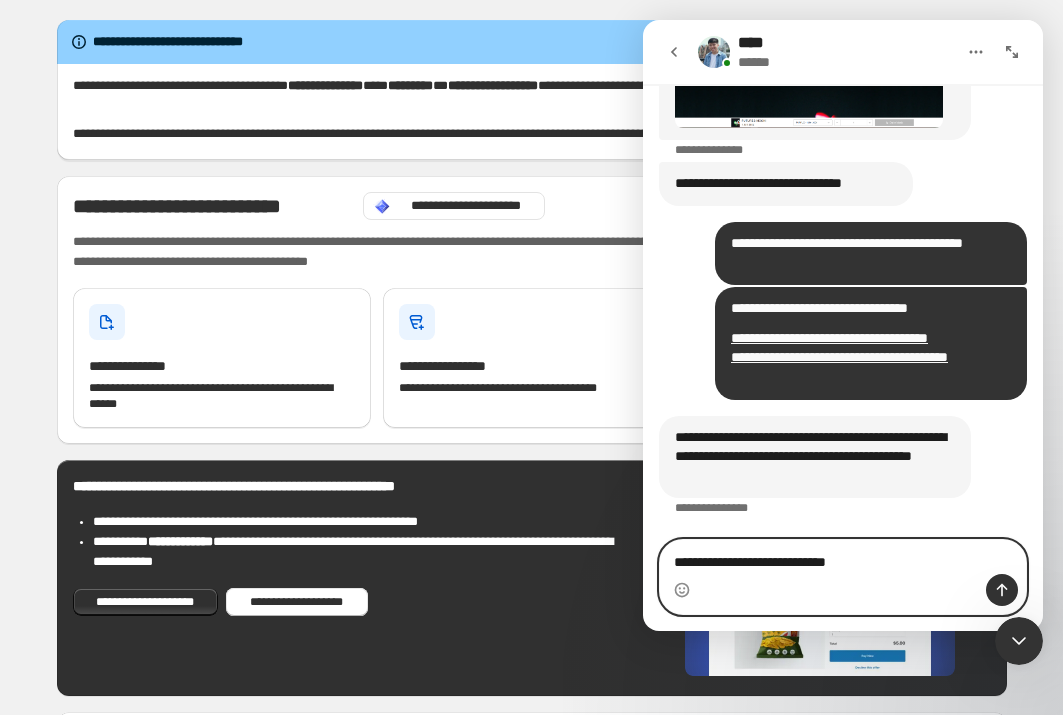 type on "**********" 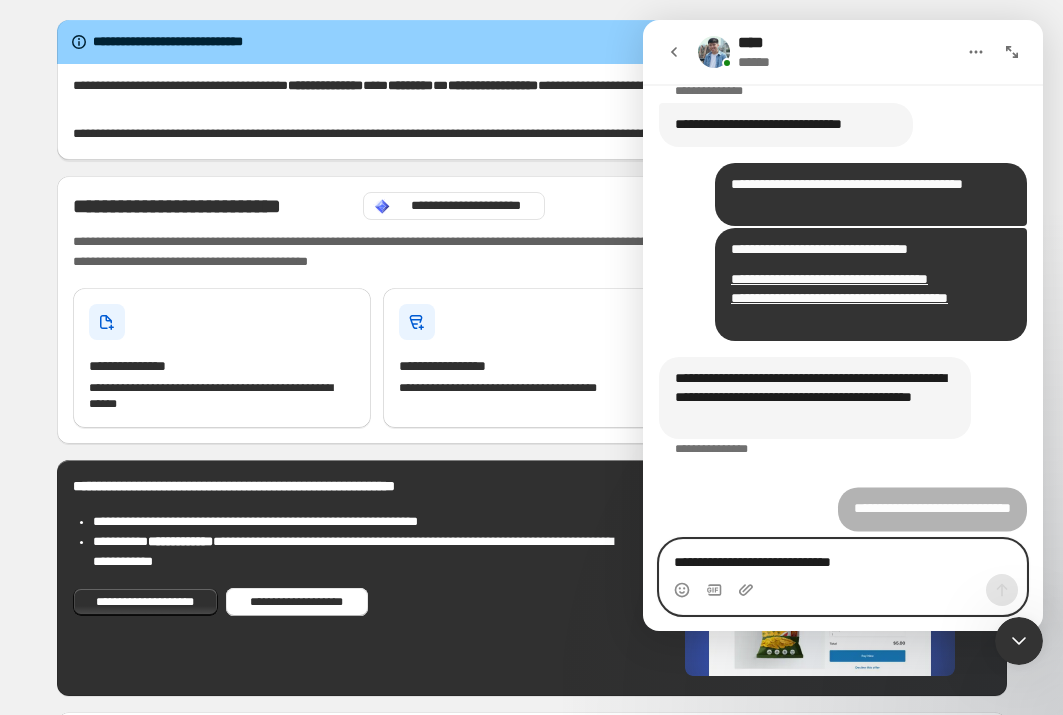 type 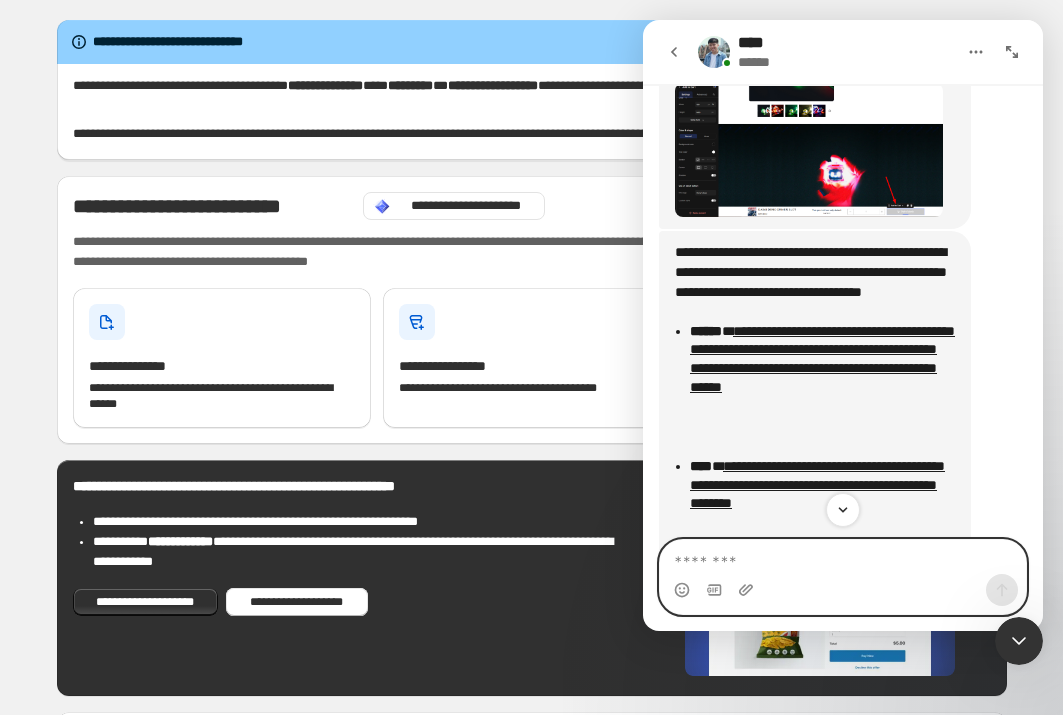 scroll, scrollTop: 4595, scrollLeft: 0, axis: vertical 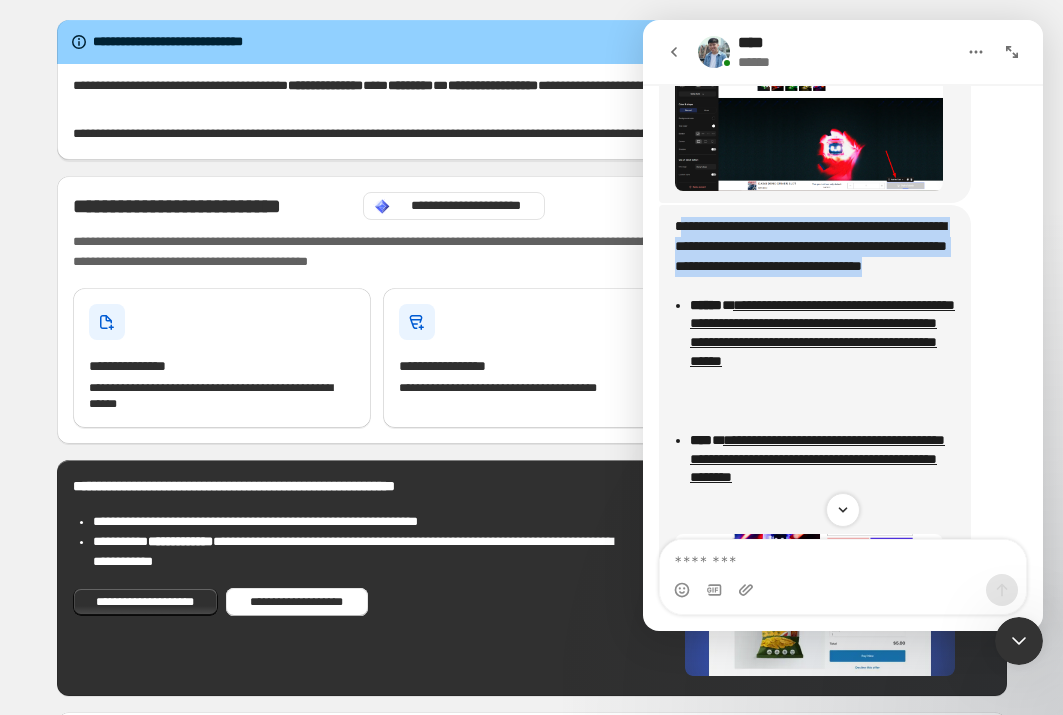 drag, startPoint x: 683, startPoint y: 286, endPoint x: 826, endPoint y: 342, distance: 153.57408 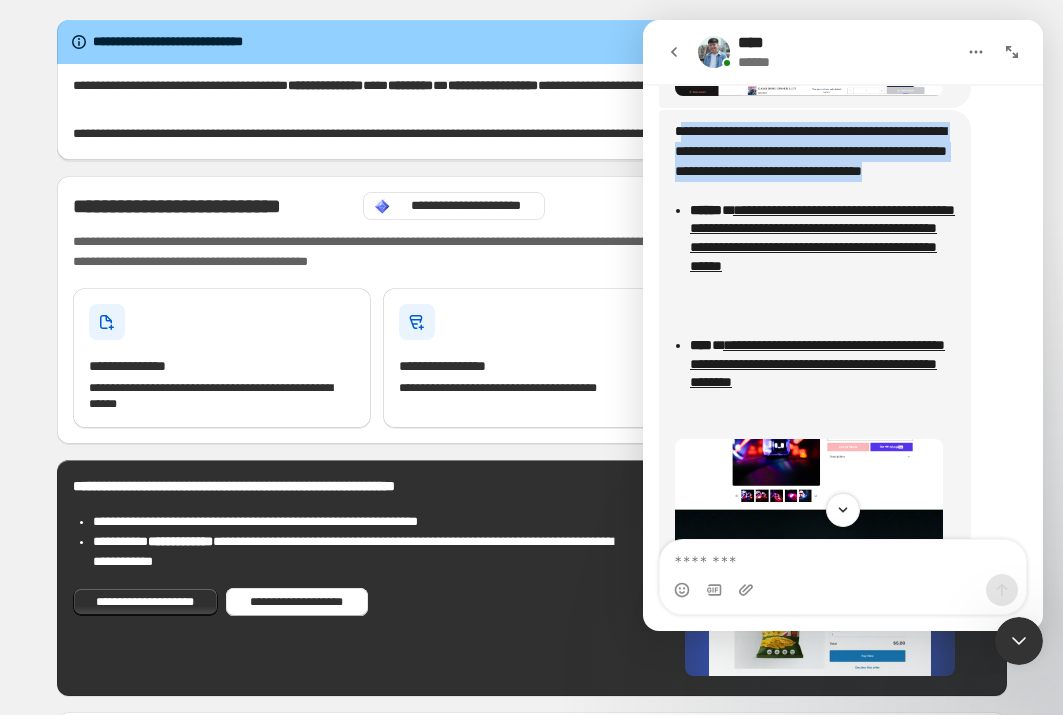 scroll, scrollTop: 4691, scrollLeft: 0, axis: vertical 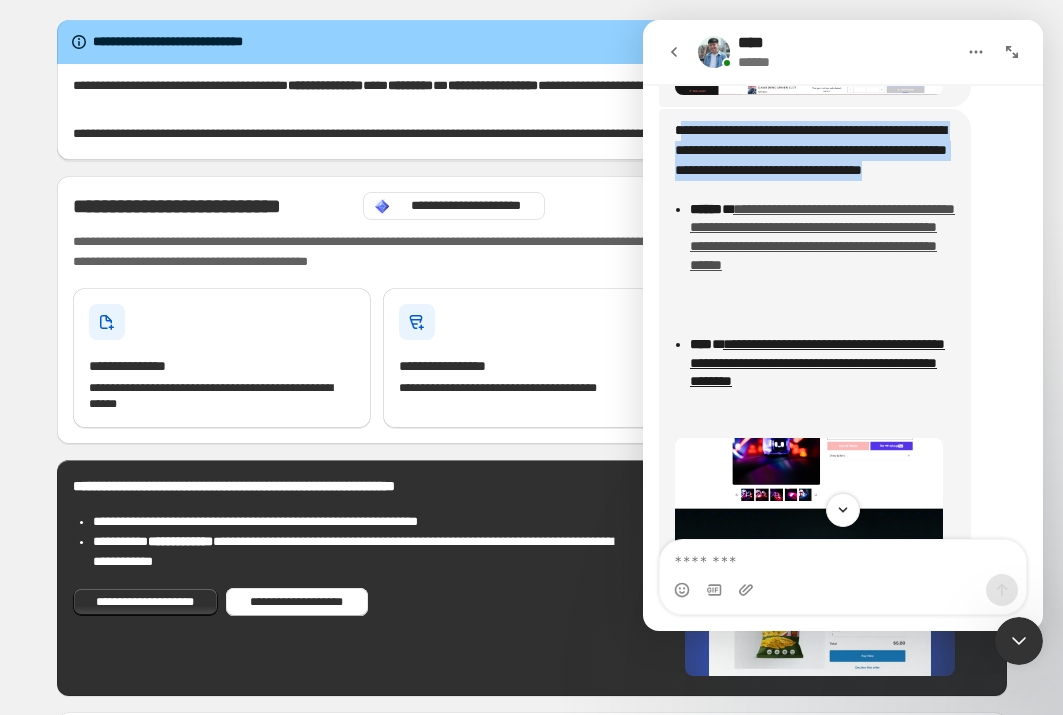 click on "**********" at bounding box center (822, 237) 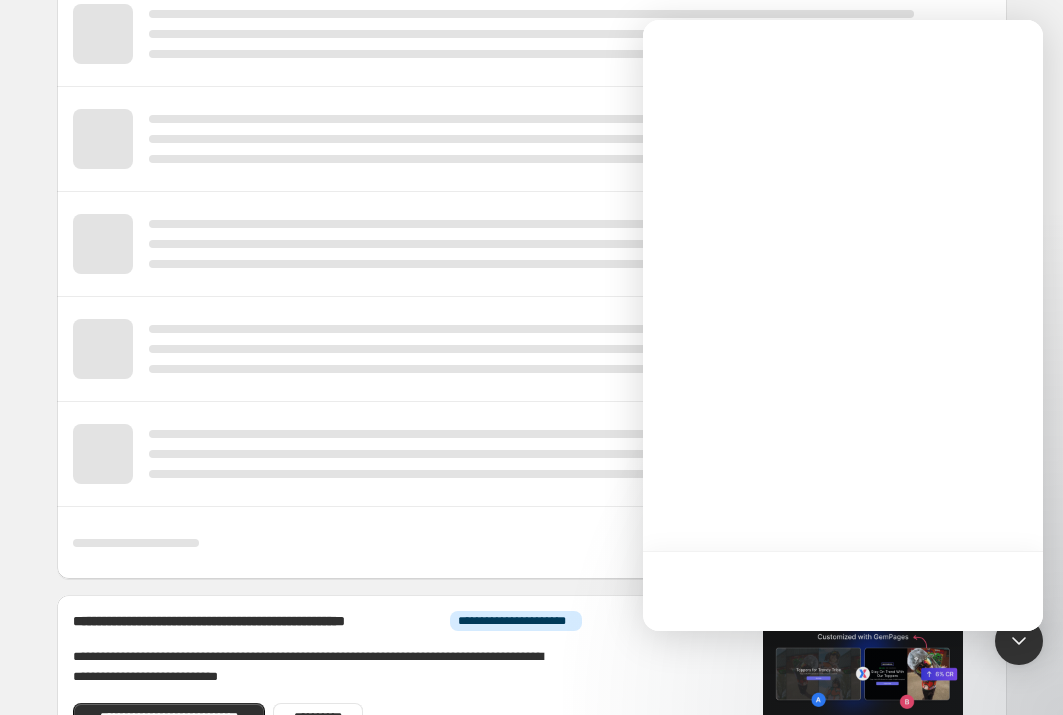 scroll, scrollTop: 851, scrollLeft: 0, axis: vertical 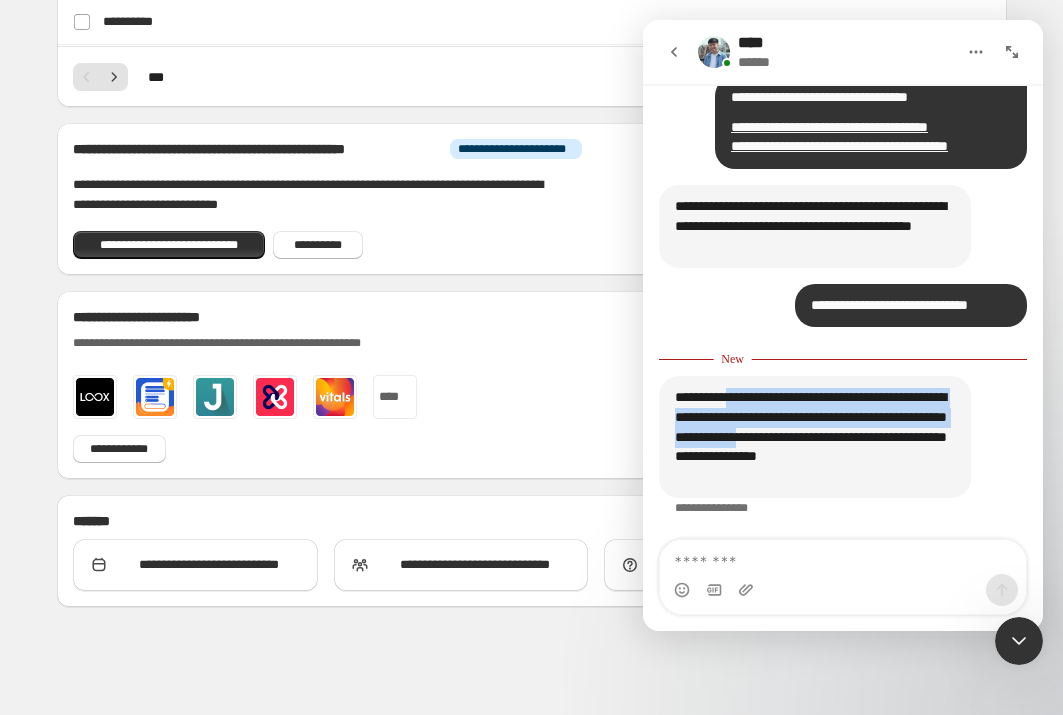 drag, startPoint x: 742, startPoint y: 403, endPoint x: 923, endPoint y: 434, distance: 183.63551 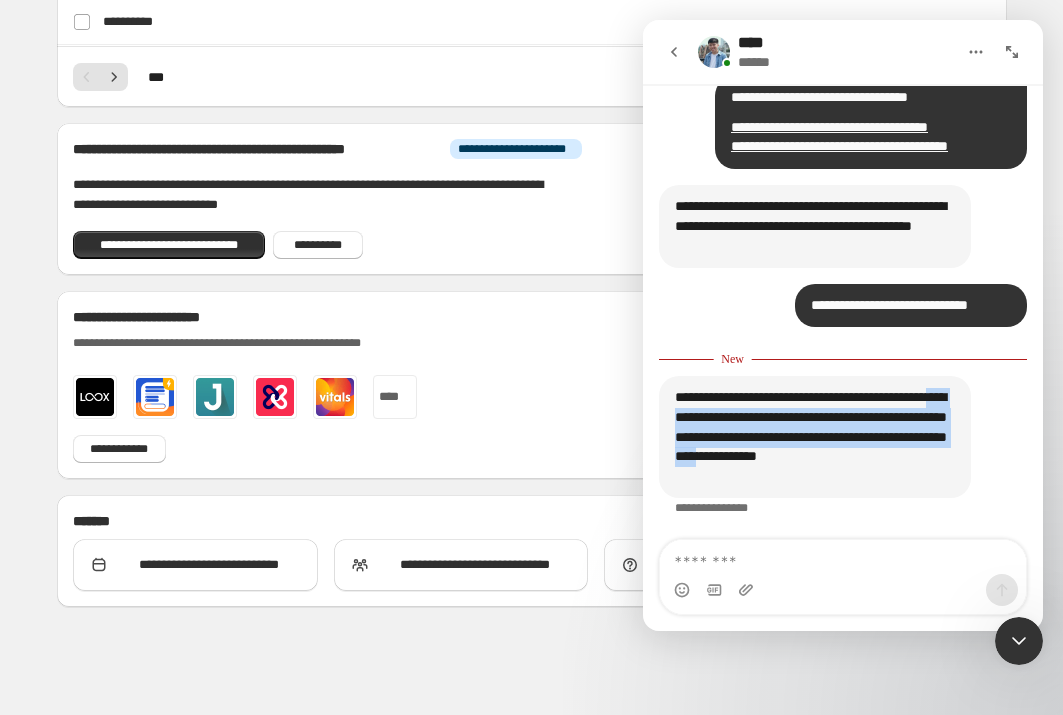 drag, startPoint x: 795, startPoint y: 429, endPoint x: 923, endPoint y: 464, distance: 132.69891 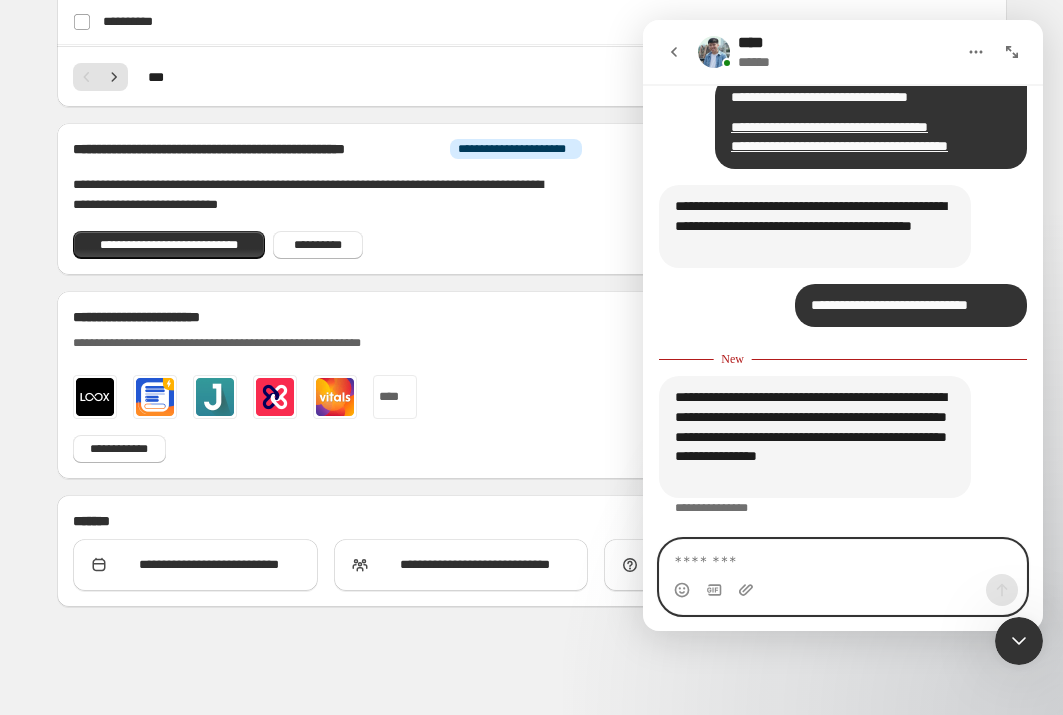 click at bounding box center (843, 557) 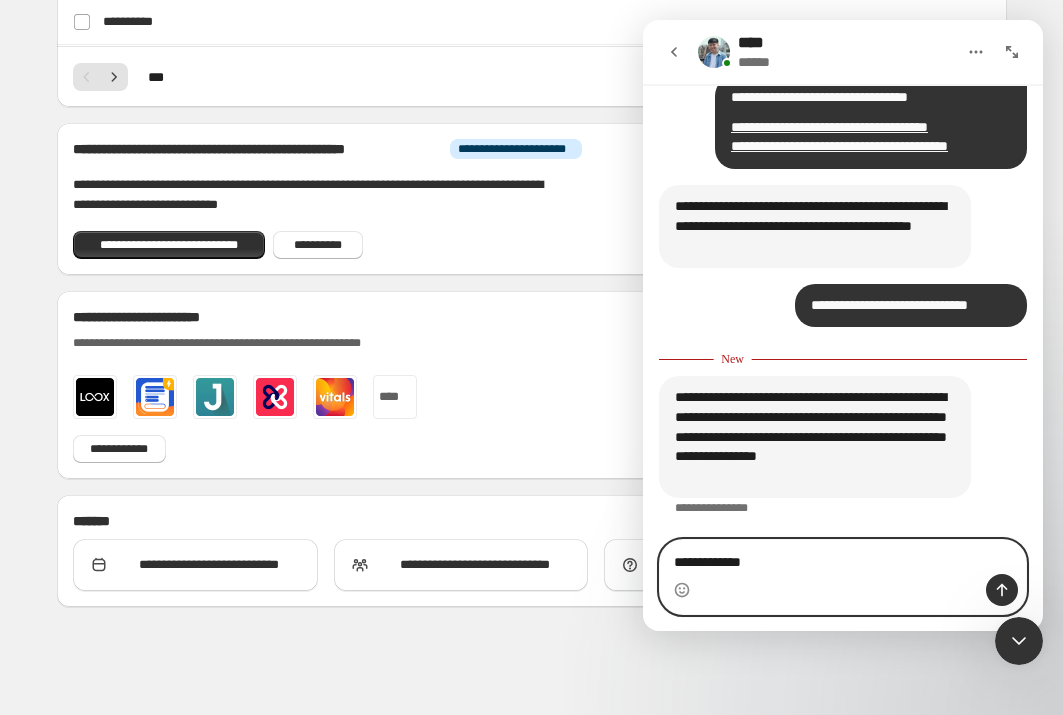 type on "**********" 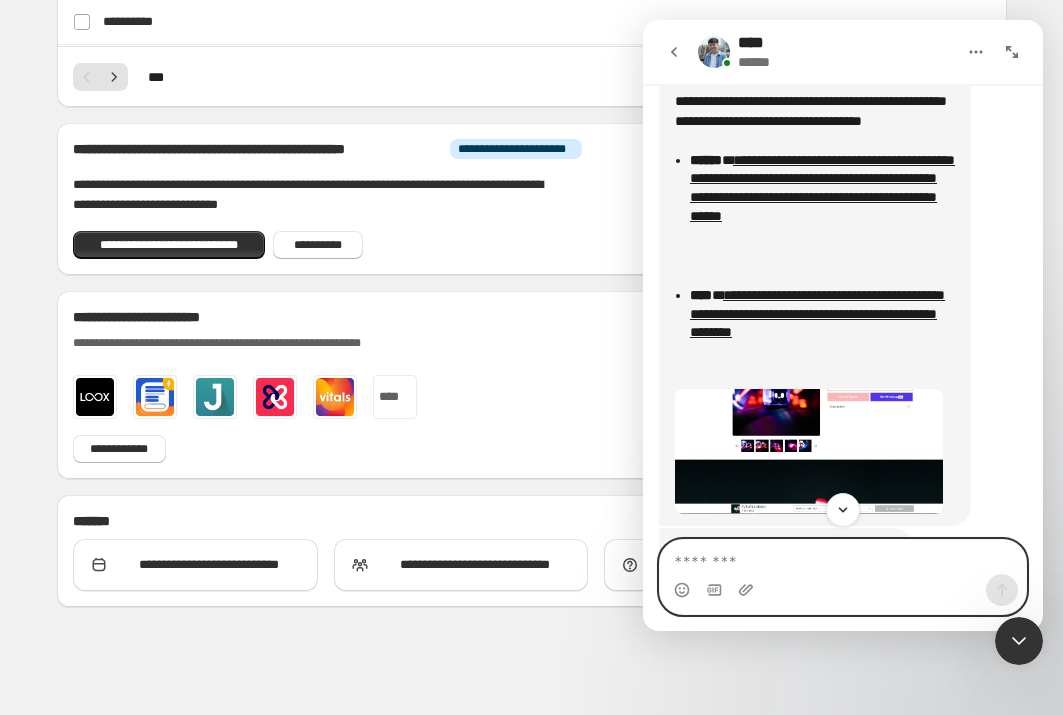 scroll, scrollTop: 4707, scrollLeft: 0, axis: vertical 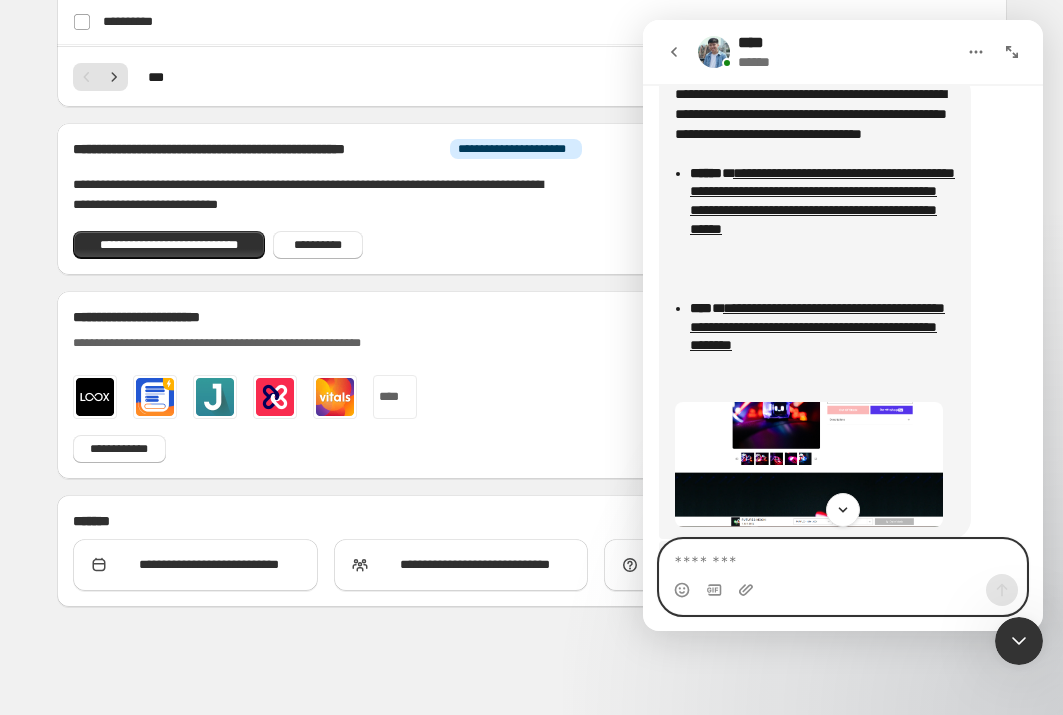 click at bounding box center [843, 557] 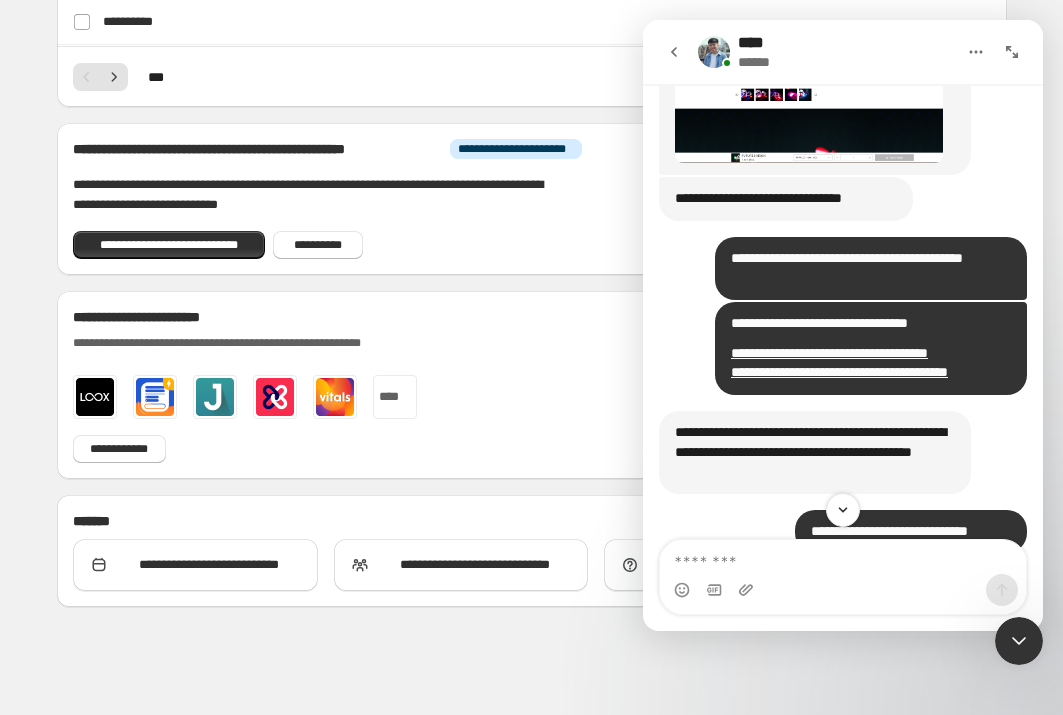 scroll, scrollTop: 5059, scrollLeft: 0, axis: vertical 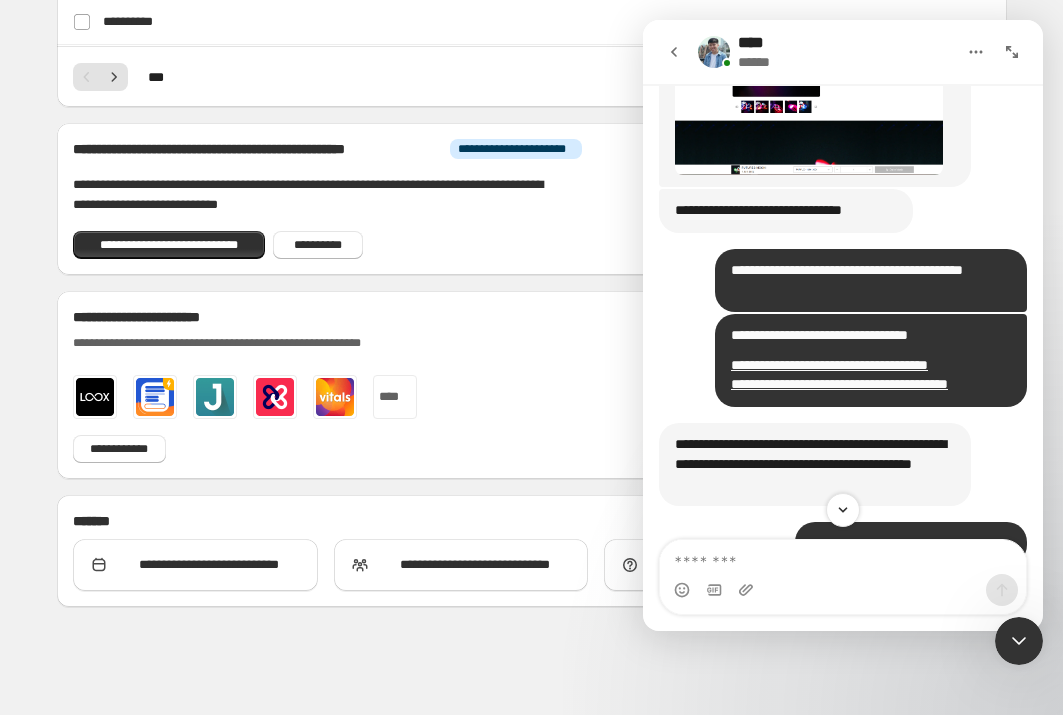 click on "**********" at bounding box center (815, -46) 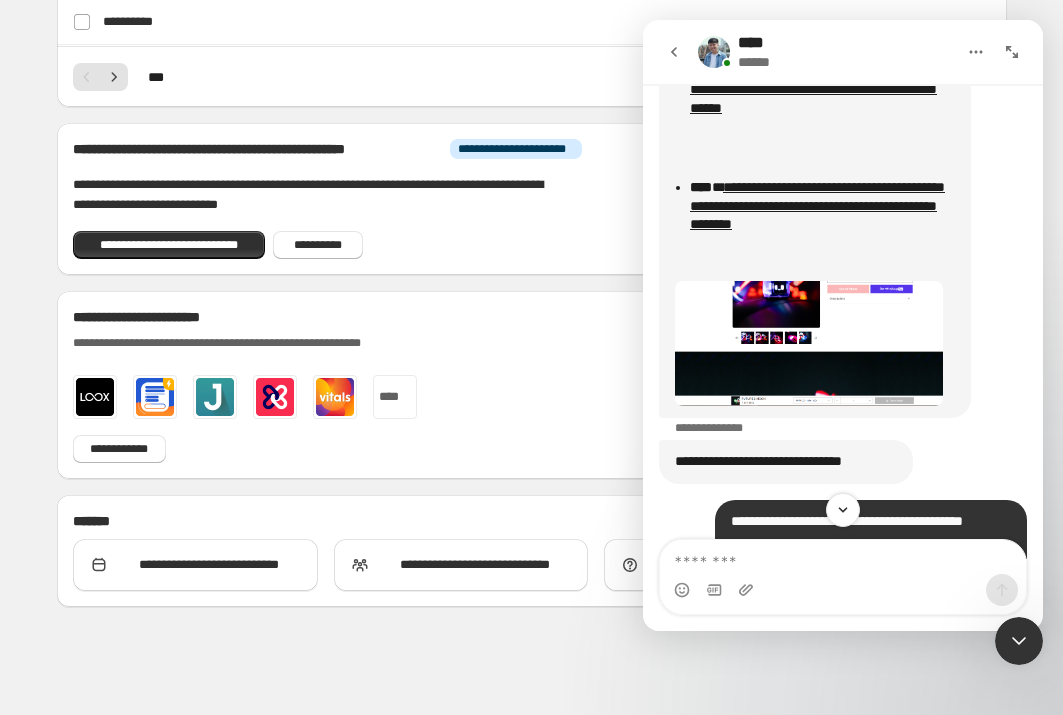 scroll, scrollTop: 4824, scrollLeft: 0, axis: vertical 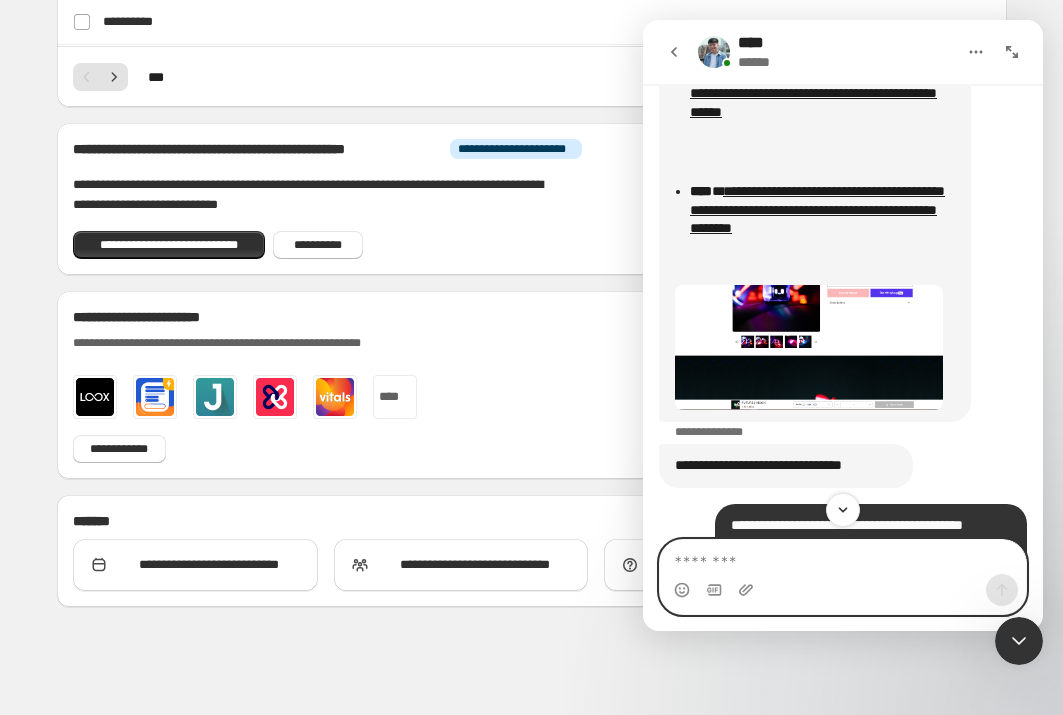 click at bounding box center (843, 557) 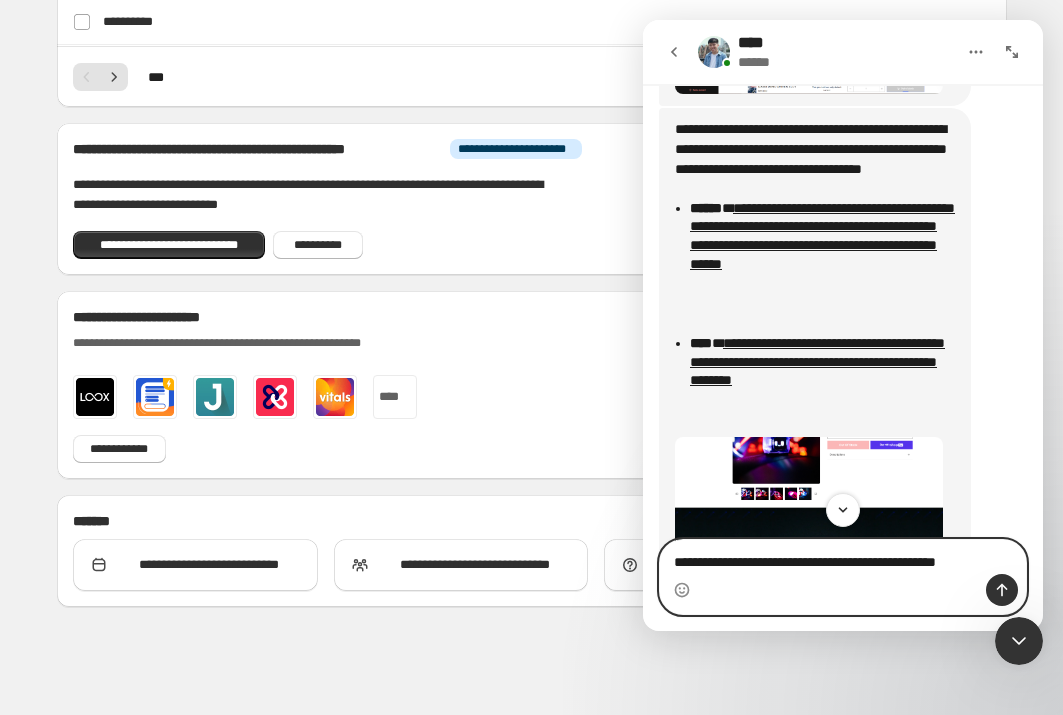 scroll, scrollTop: 4661, scrollLeft: 0, axis: vertical 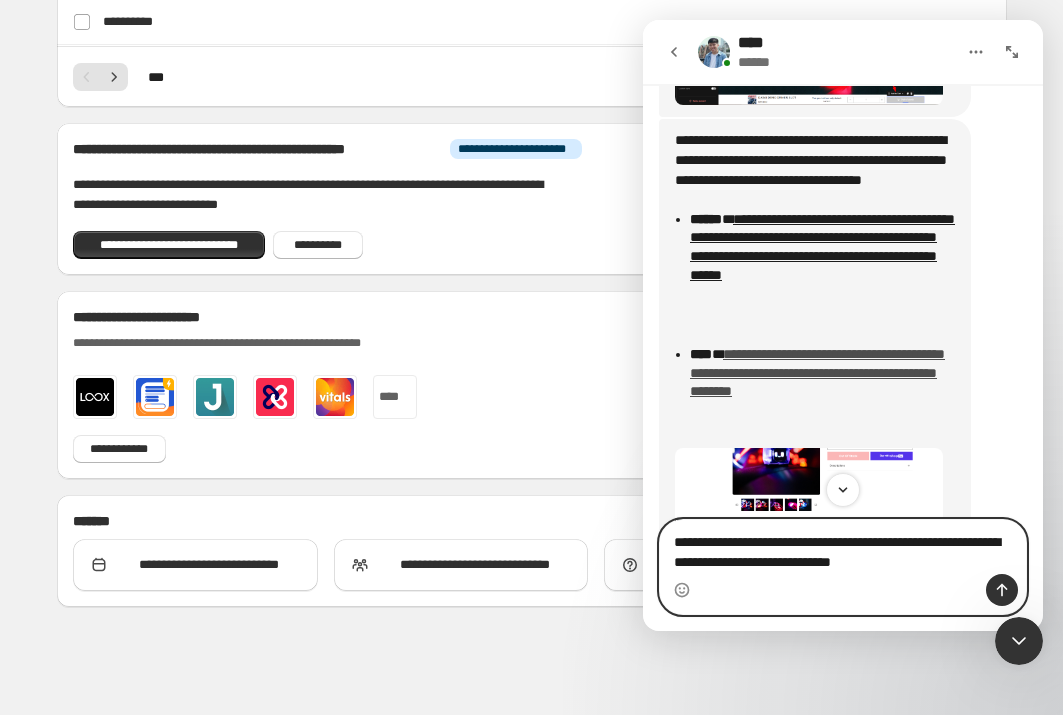 type on "**********" 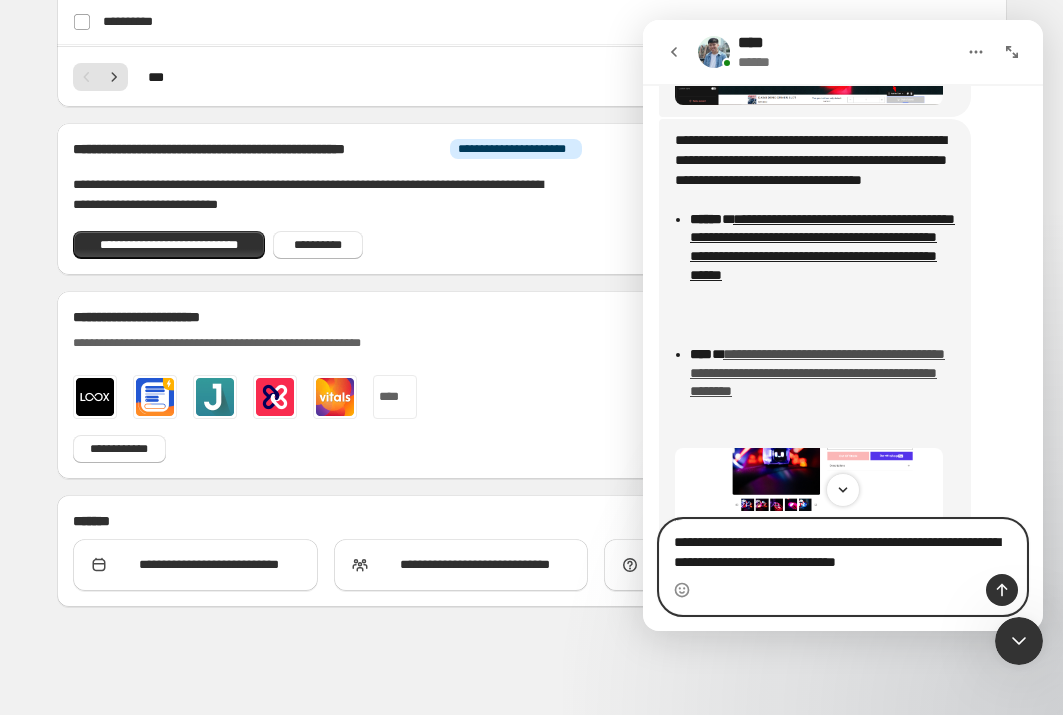 type 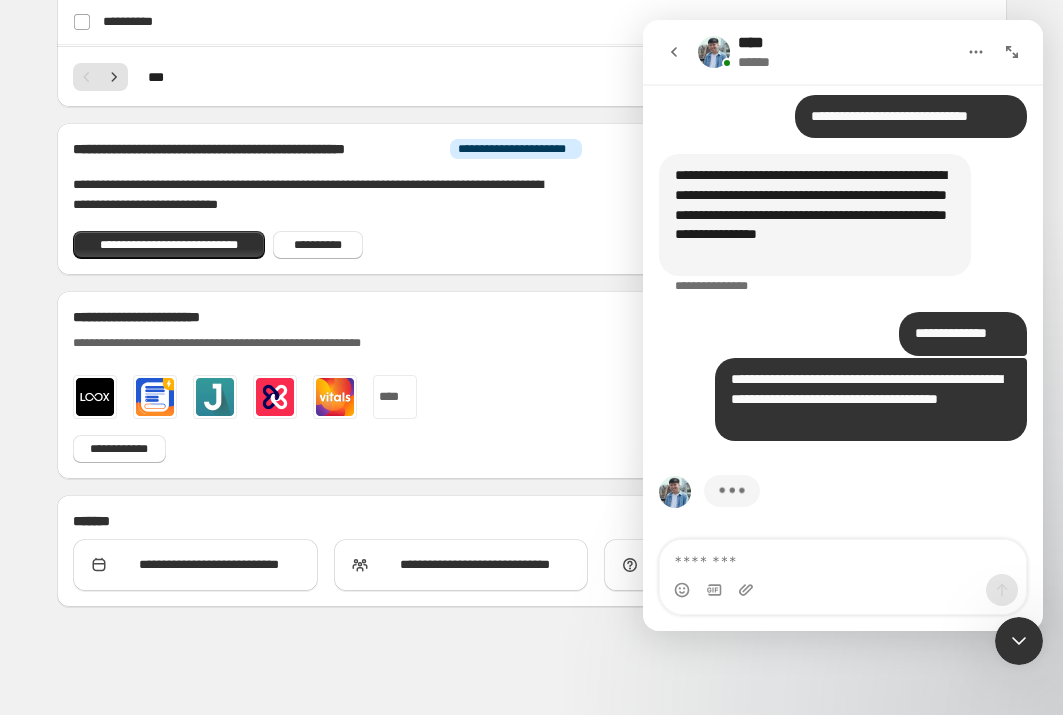 scroll, scrollTop: 5584, scrollLeft: 0, axis: vertical 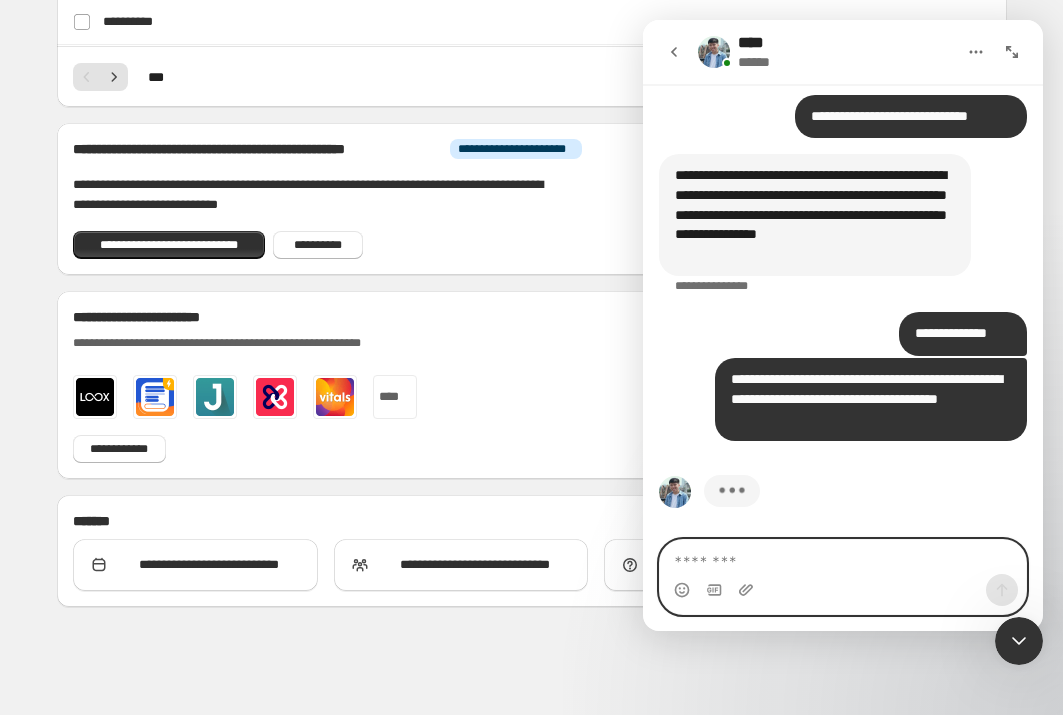 click at bounding box center (843, 557) 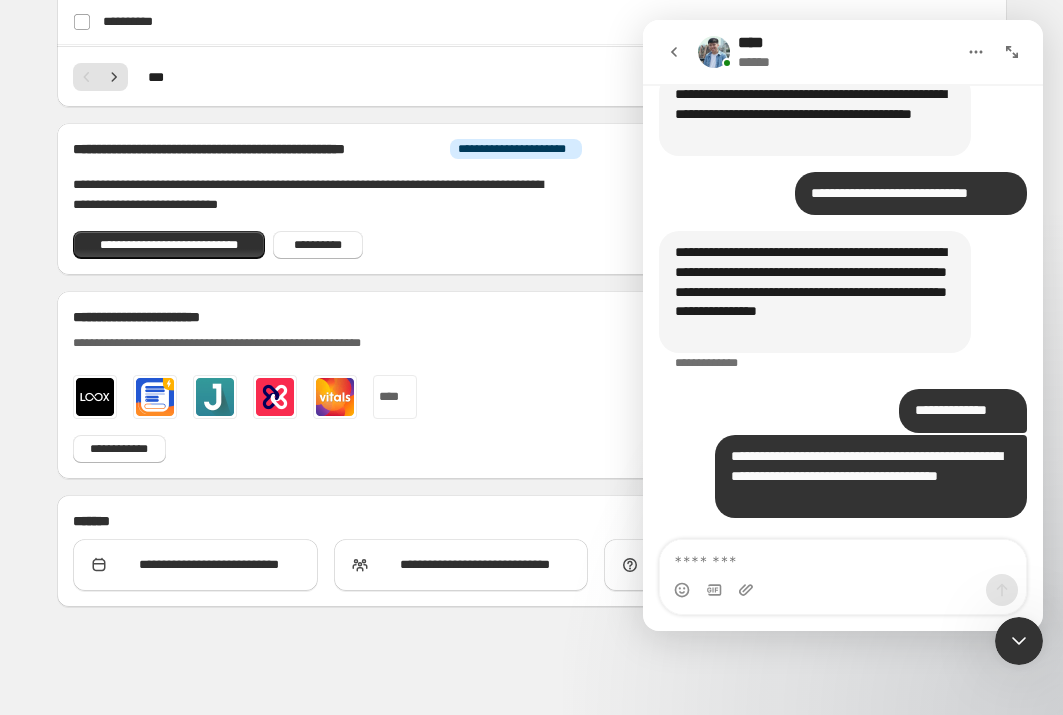 scroll, scrollTop: 5507, scrollLeft: 0, axis: vertical 